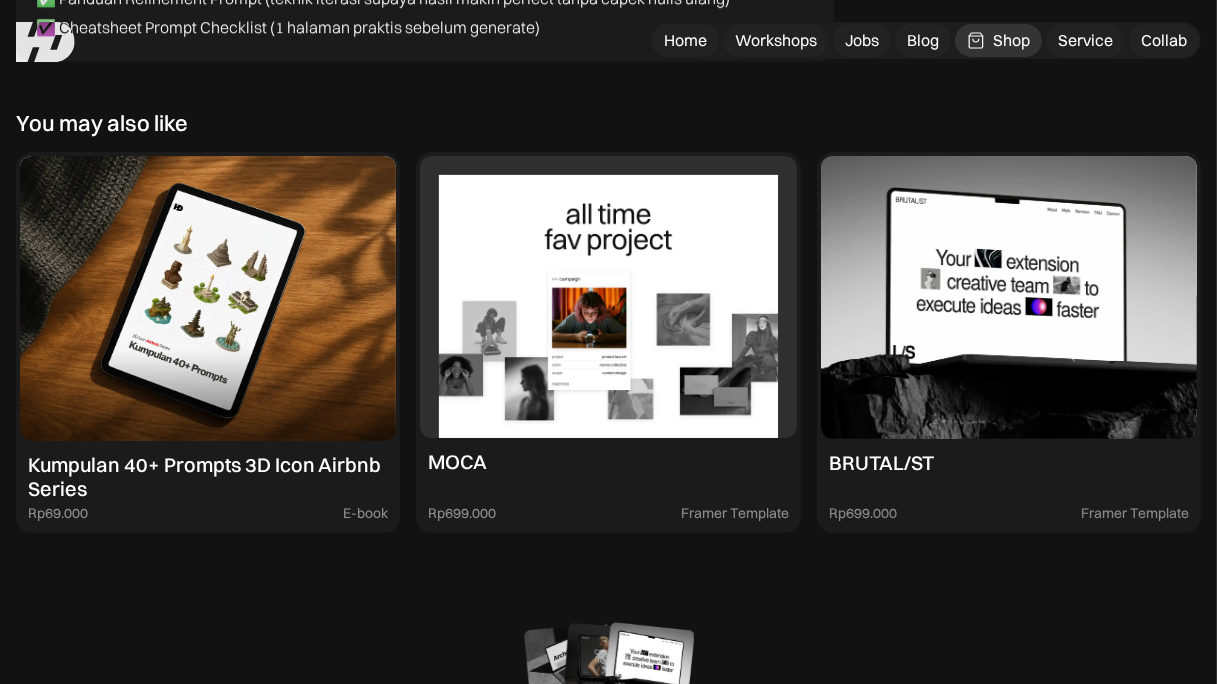 scroll, scrollTop: 8895, scrollLeft: 0, axis: vertical 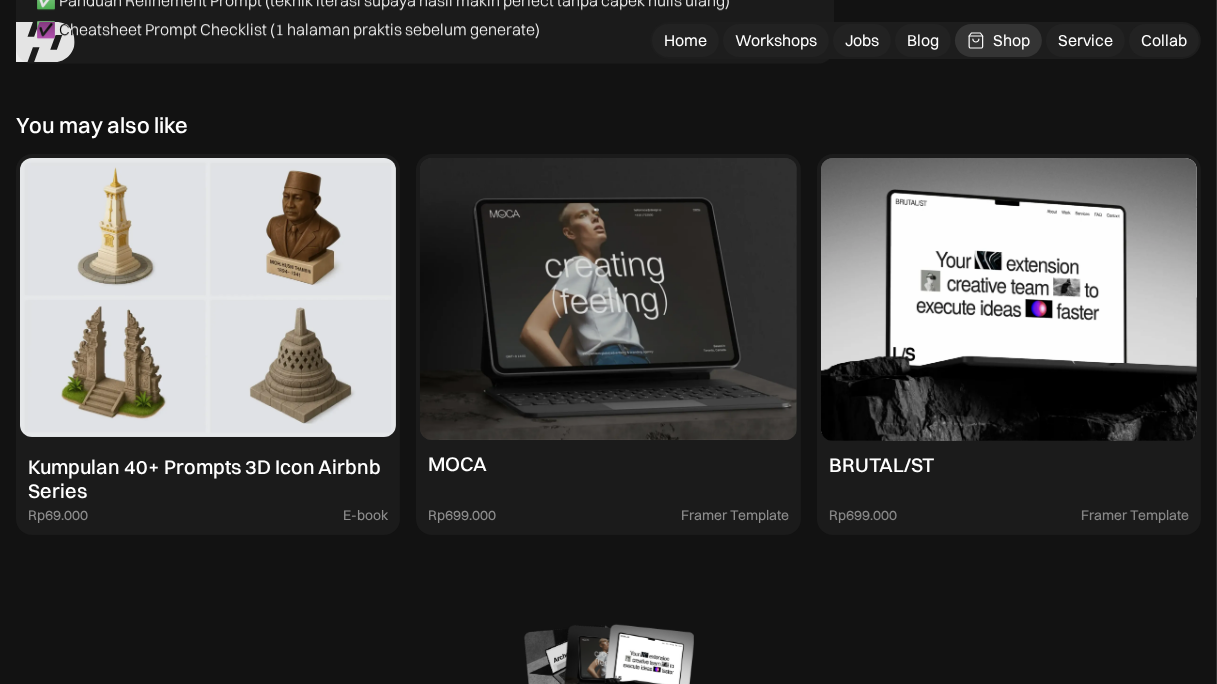 click at bounding box center [208, 300] 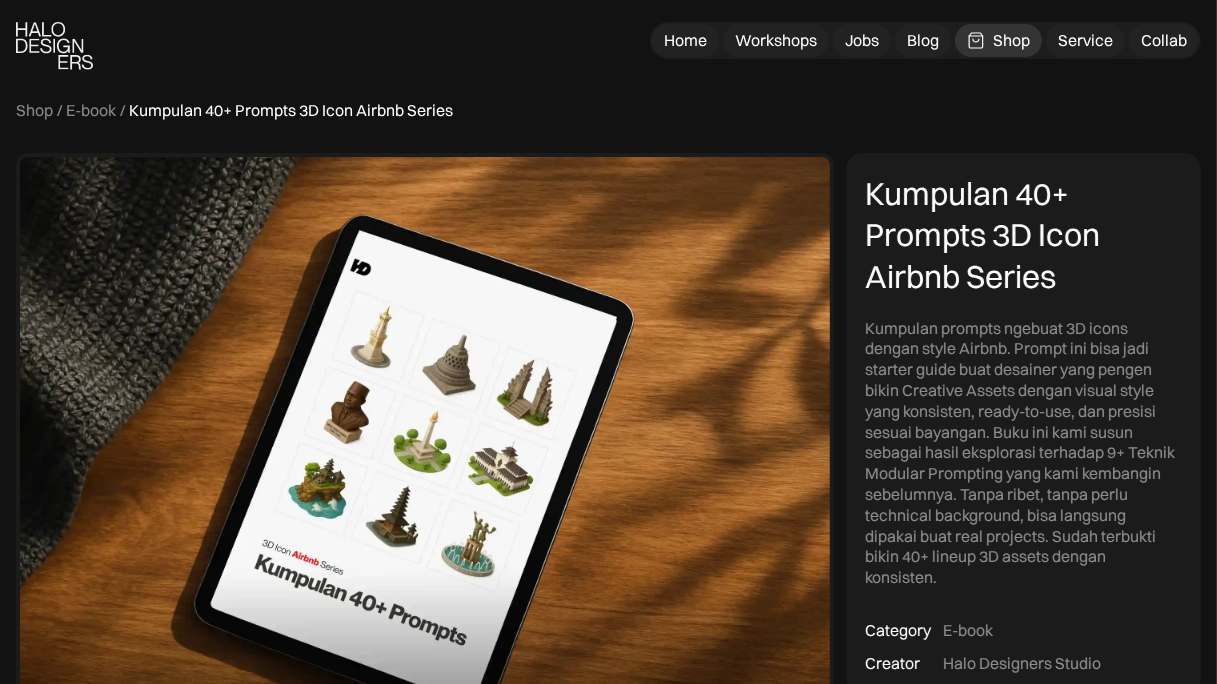 scroll, scrollTop: 158, scrollLeft: 0, axis: vertical 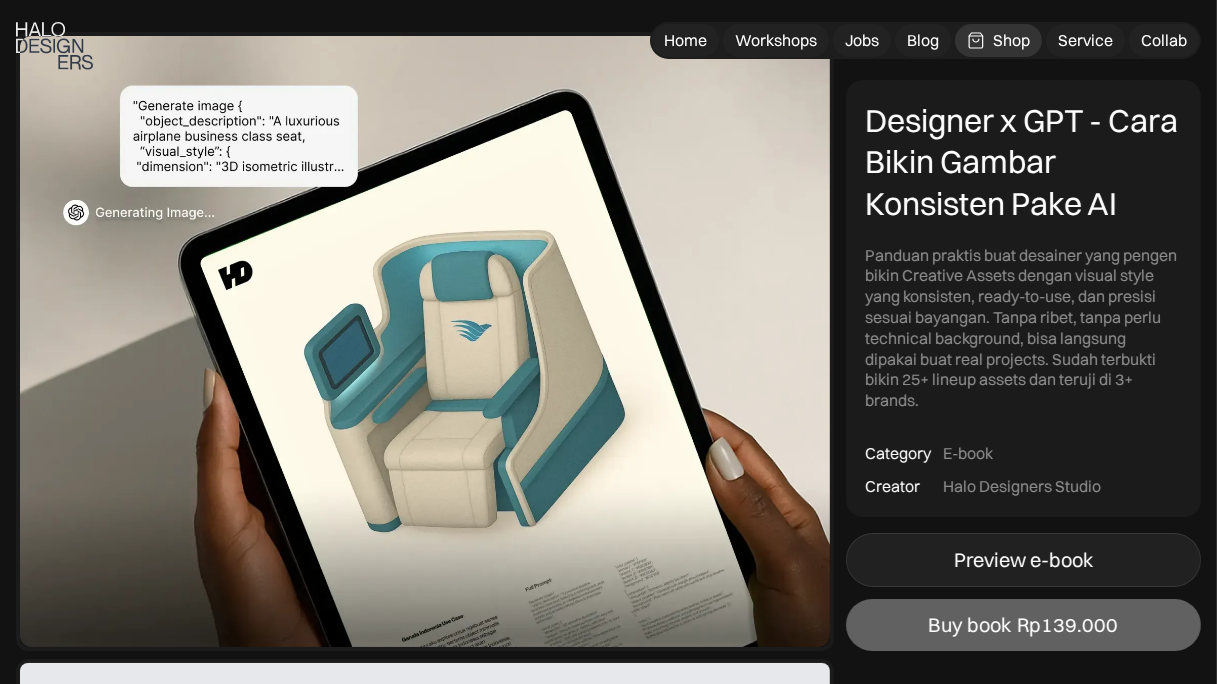 click on "Preview e-book" at bounding box center [0, 0] 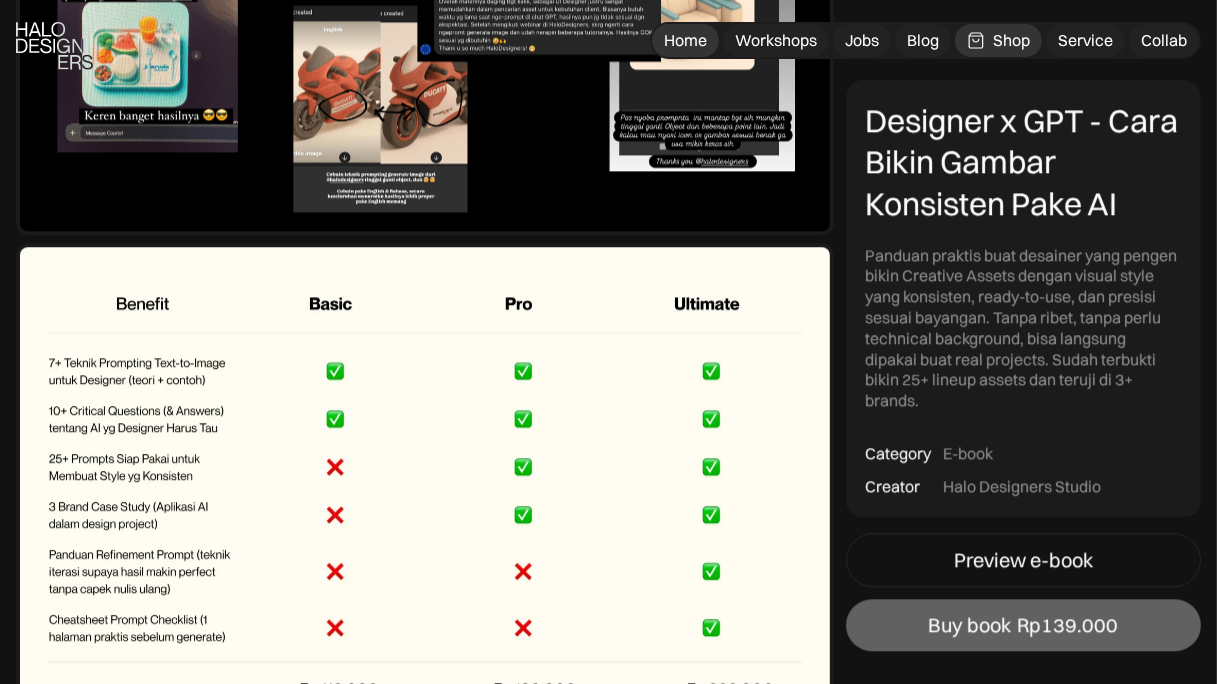 click on "Home" at bounding box center [685, 40] 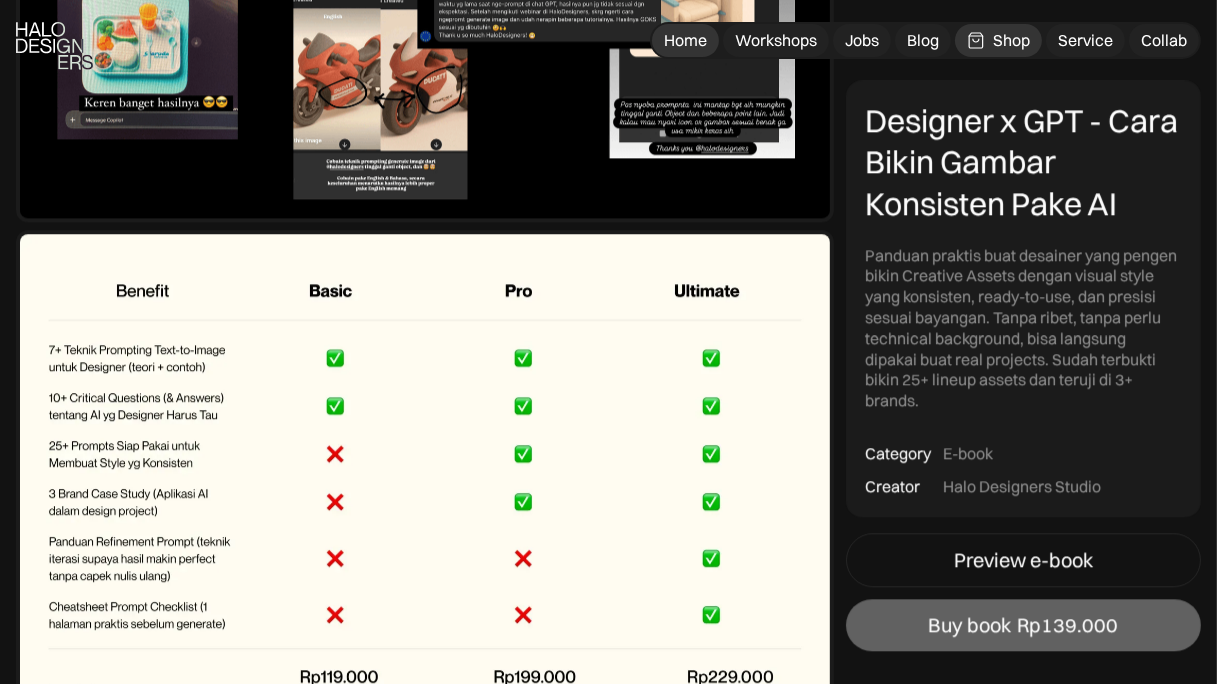 scroll, scrollTop: 6198, scrollLeft: 0, axis: vertical 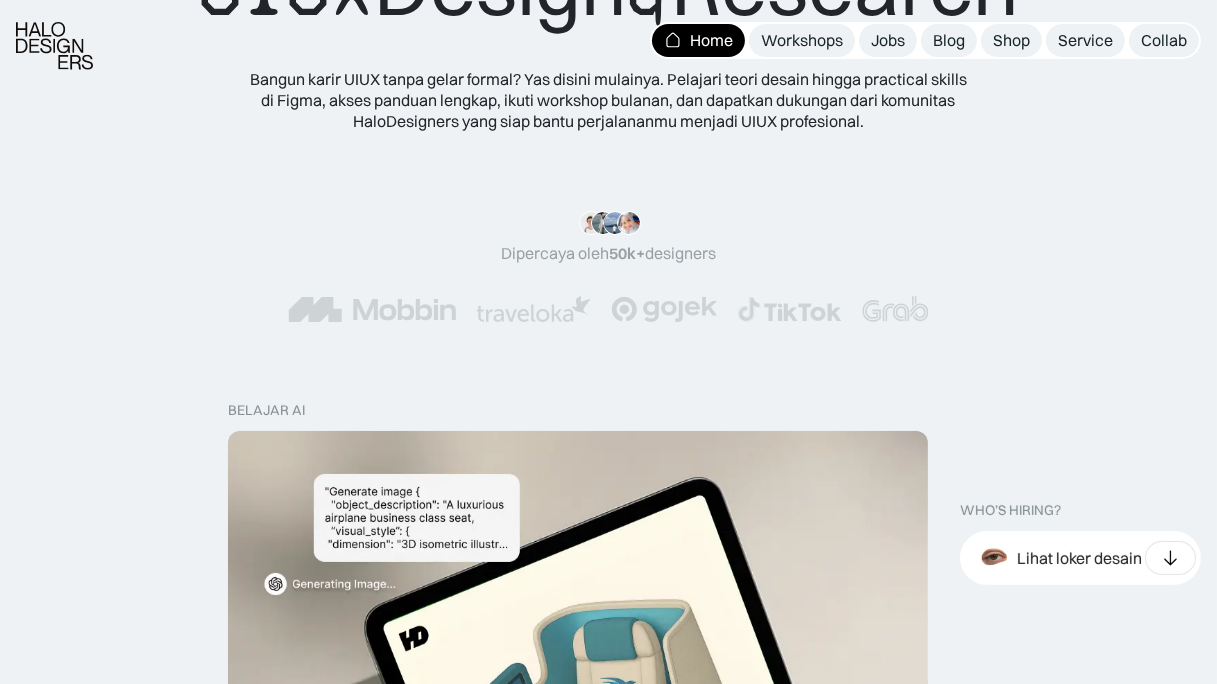click on ""Serius, ini e-book UX pertama yang bikin gue betah baca! 📖 Penjelasannya ngalir, gak ribet, dan langsung bisa dipraktikkan. Cocok buat yang baru mau mulai!" [FIRST], Sr. Product Designer (5 y.o.e) "Bukan cuma teori doang, e-book ini langsung kasih gambaran gimana cara mulai UX dari nol. 🎯 Simpel, praktis, dan yang pasti, gak bikin pusing!" [FIRST], Product Designer (2 y.o.e) "Gue kira belajar UX bakal ribet banget, ternyata tinggal baca ini aja udah kebuka wawasannya. 🤯 Bahasanya ringan, tapi ilmunya berasa banget!" [FIRST], Product Designer (2 y.o.e)
Dipercaya oleh  50k+  designers" at bounding box center (608, 237) 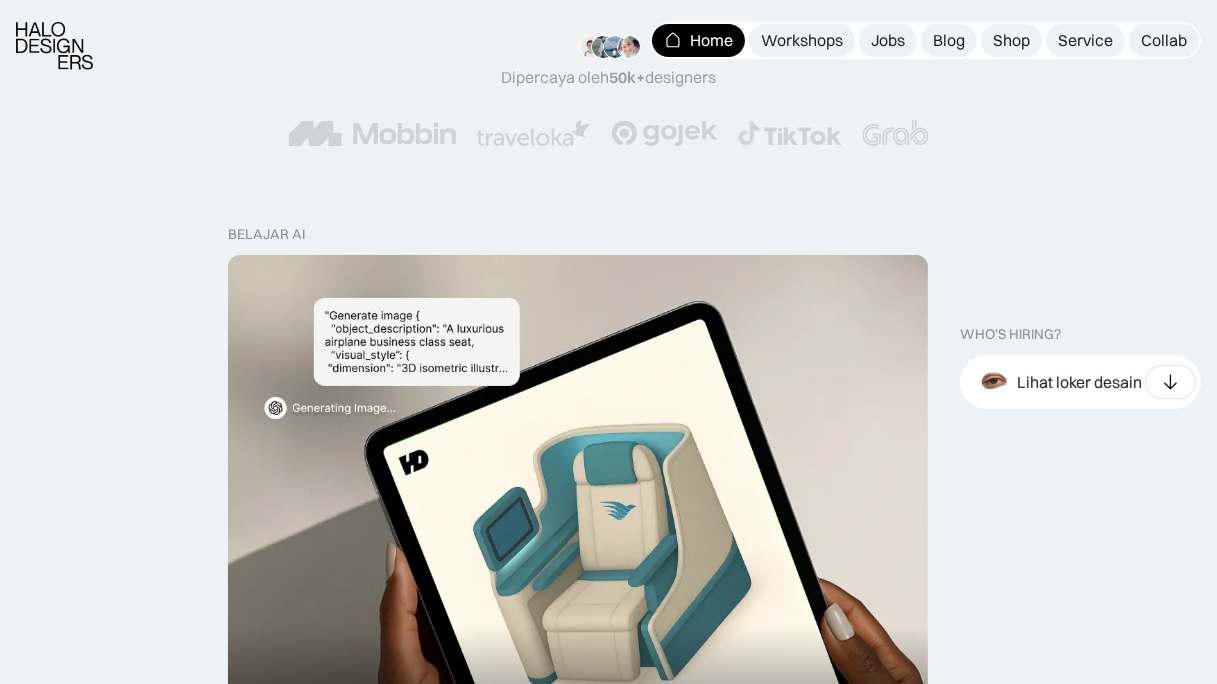 scroll, scrollTop: 556, scrollLeft: 0, axis: vertical 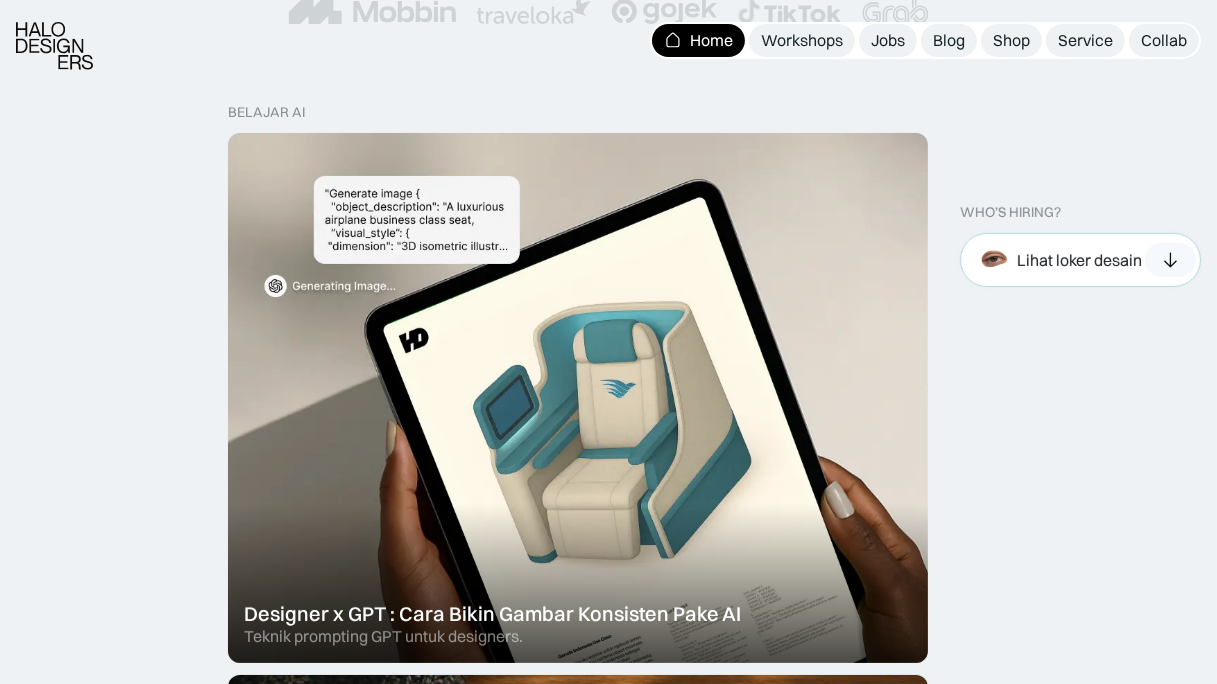 click at bounding box center [1170, 259] 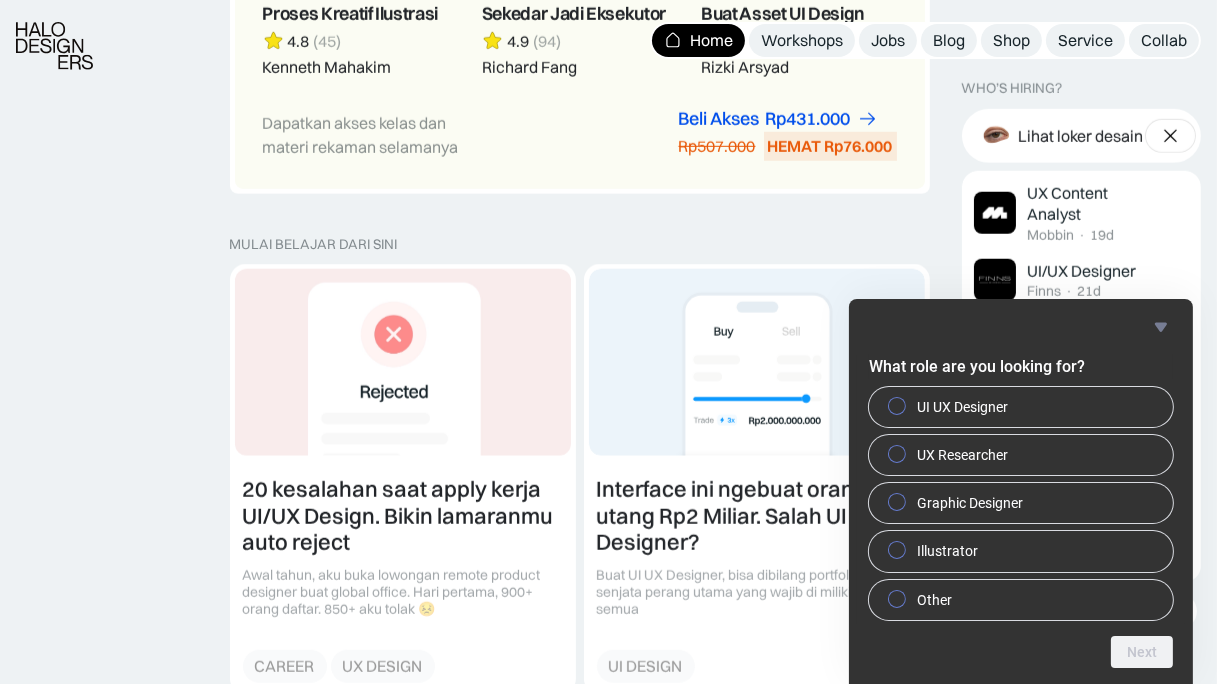 scroll, scrollTop: 2211, scrollLeft: 0, axis: vertical 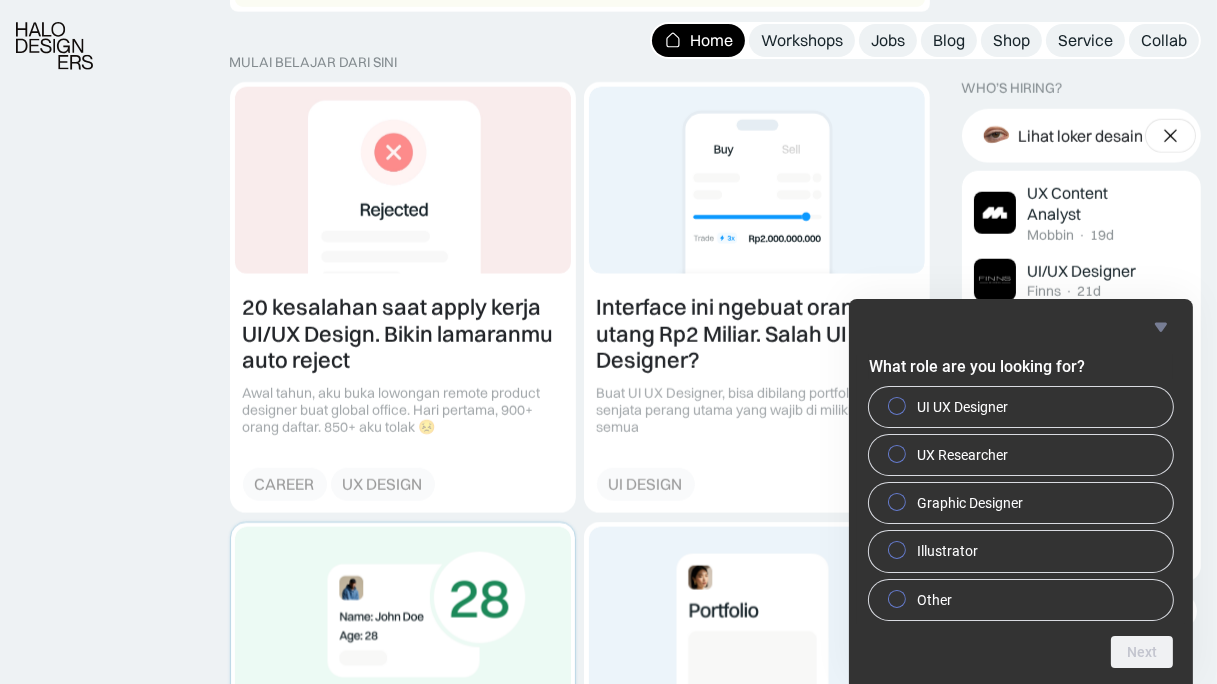 click at bounding box center (403, 297) 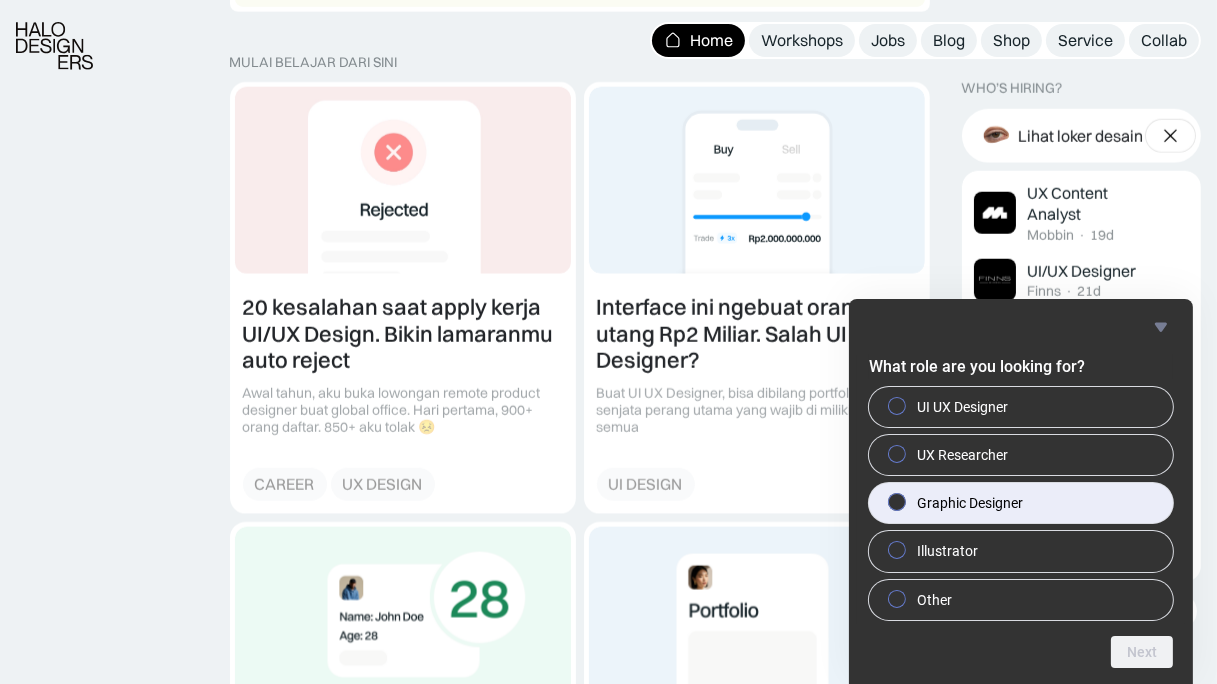 click on "Graphic Designer" at bounding box center [1021, 407] 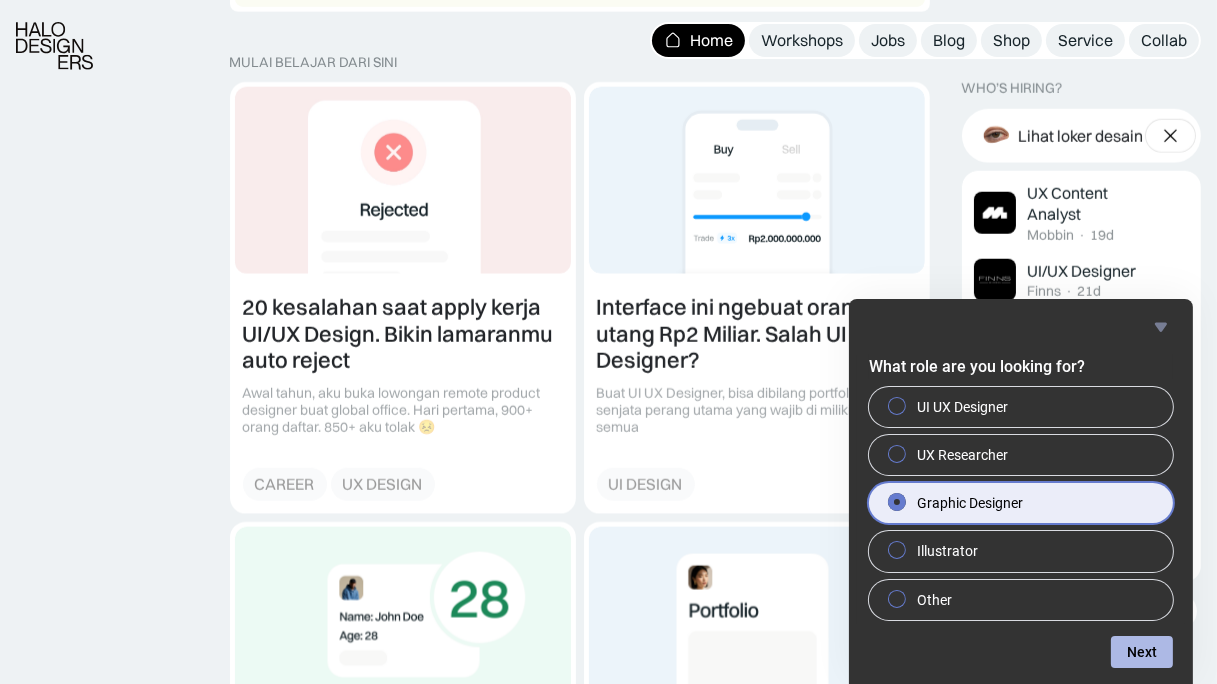 click on "Next" at bounding box center (1142, 652) 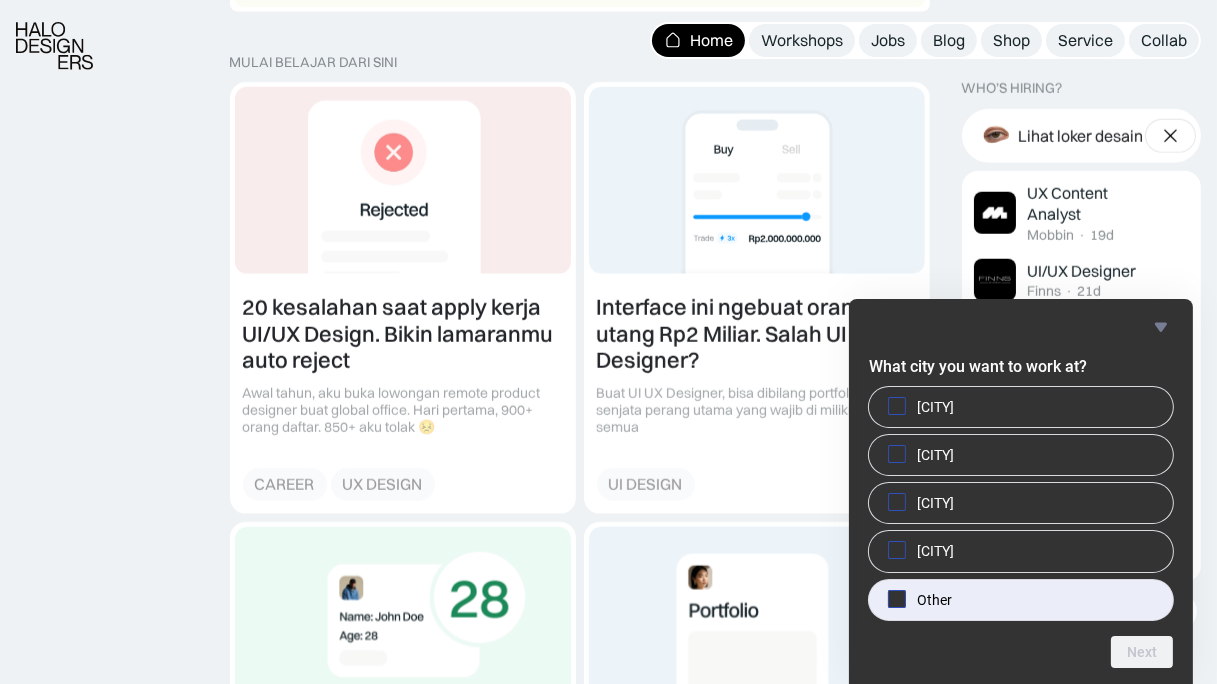 click on "Other" at bounding box center [1021, 407] 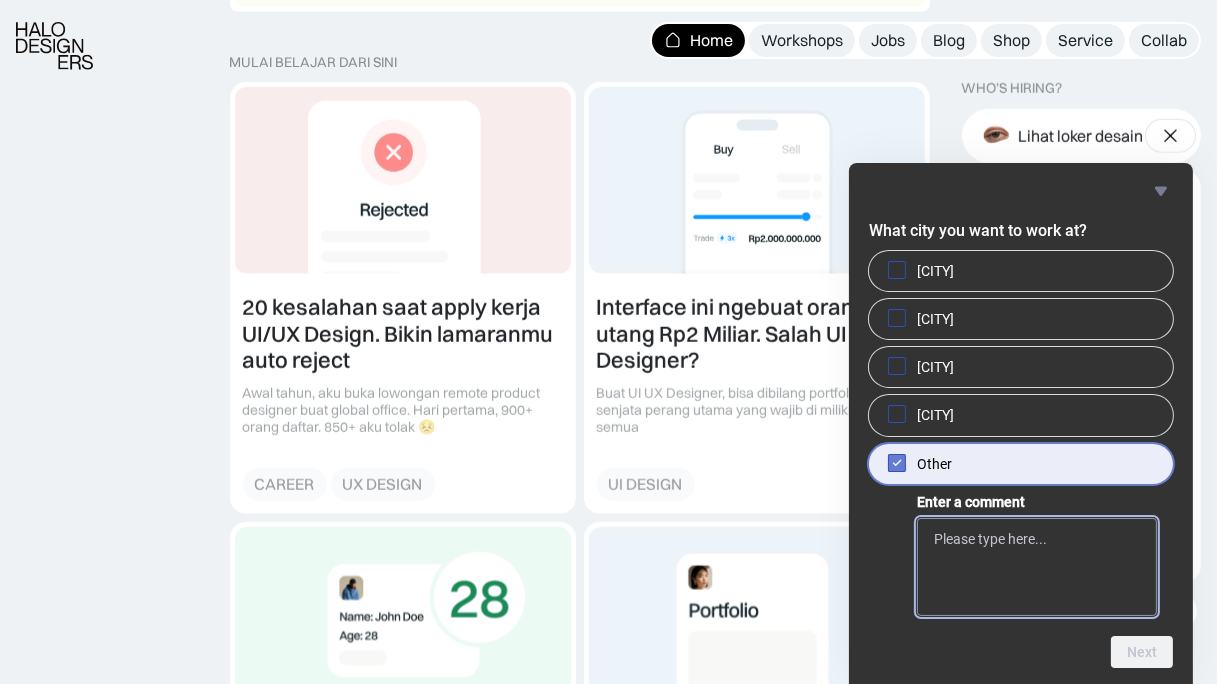 click on "Enter a comment" at bounding box center [1037, 567] 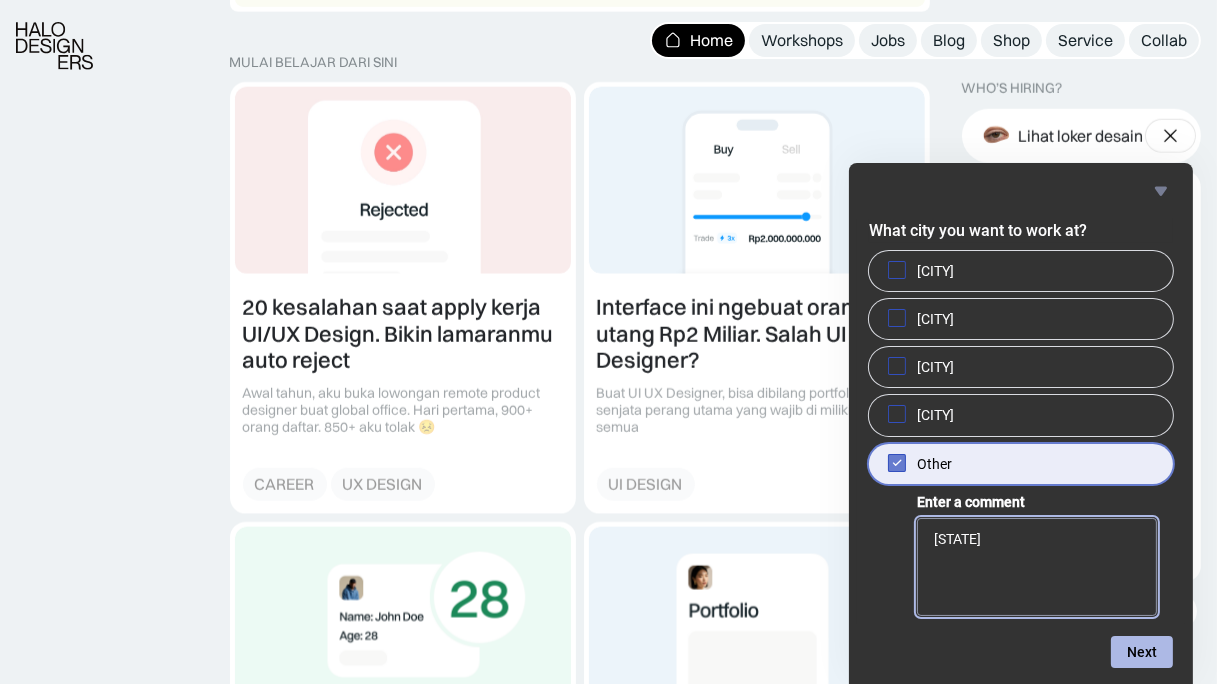 type on "Aceh" 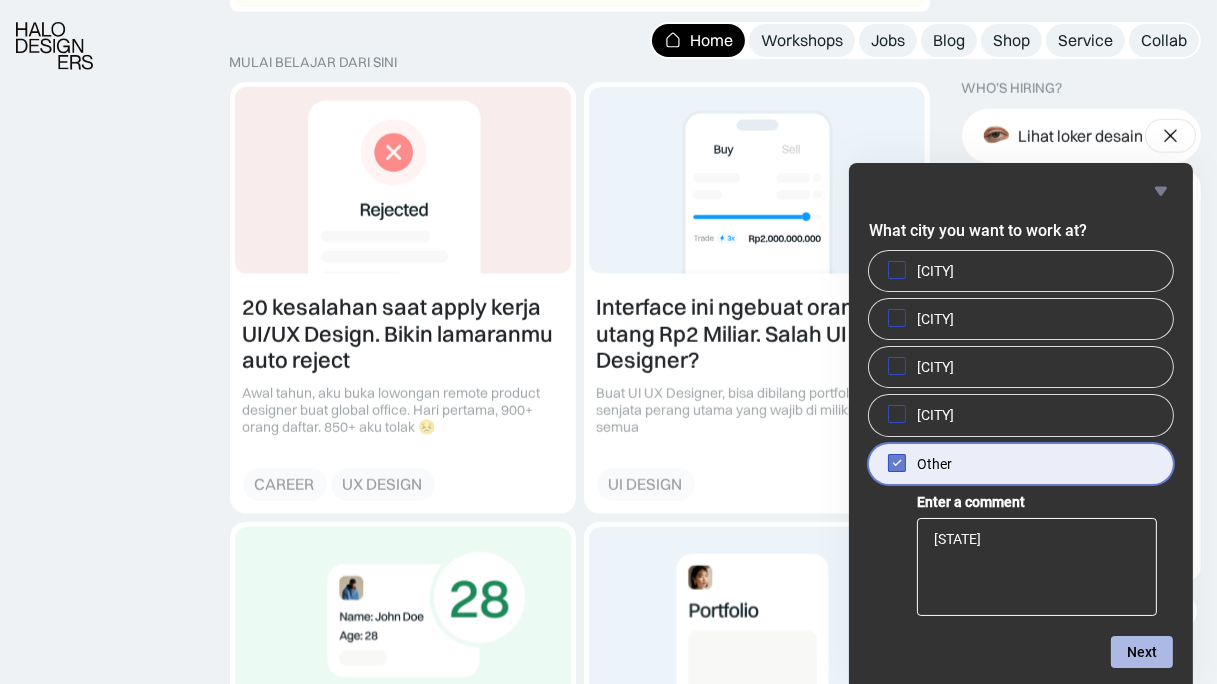 click on "Next" at bounding box center (1142, 652) 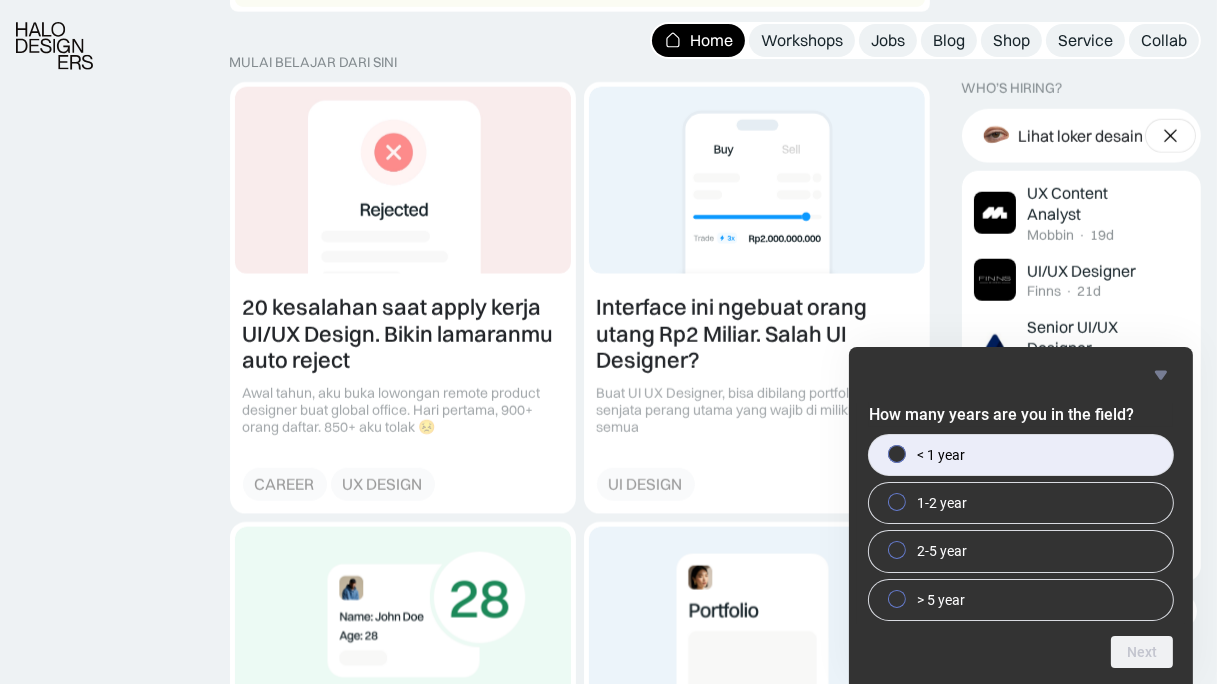 click on "< 1 year" at bounding box center [1021, 455] 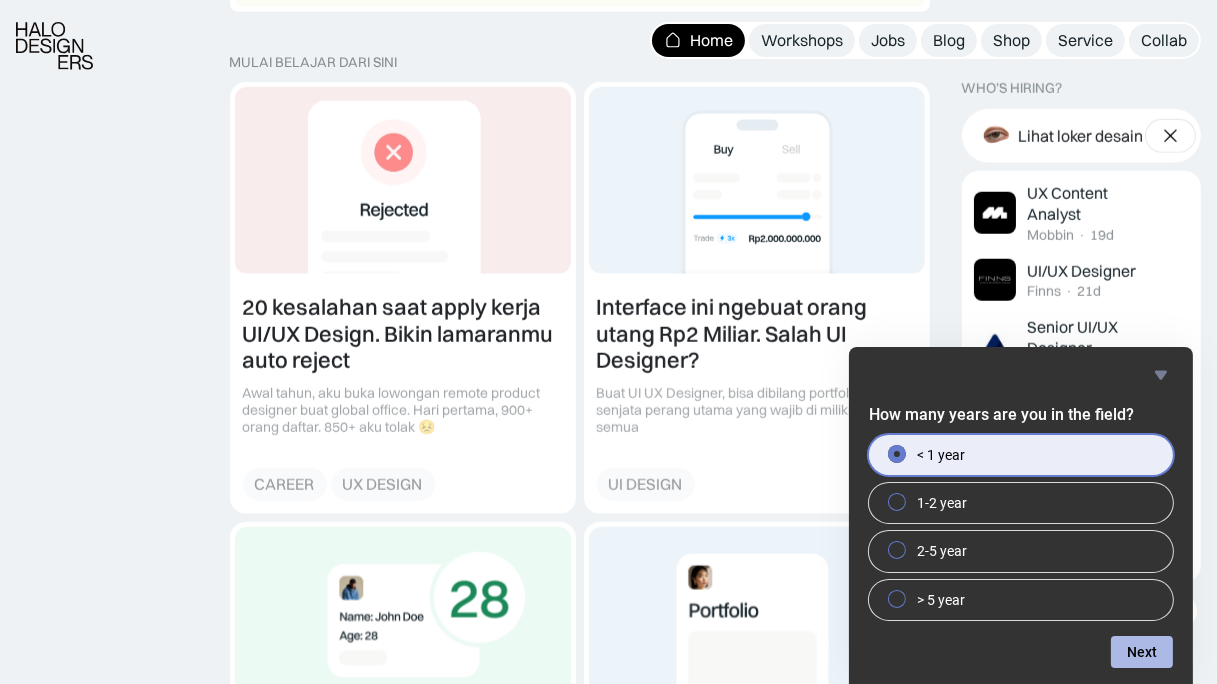click on "Next" at bounding box center [1142, 652] 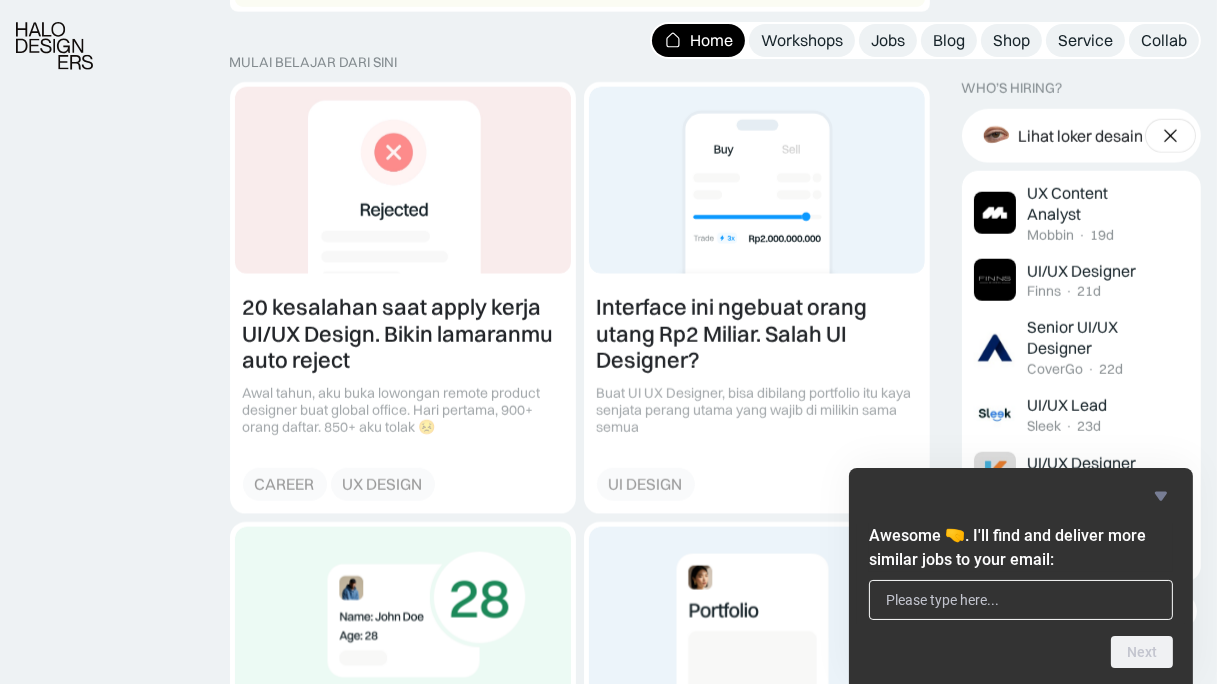 click at bounding box center (1161, 496) 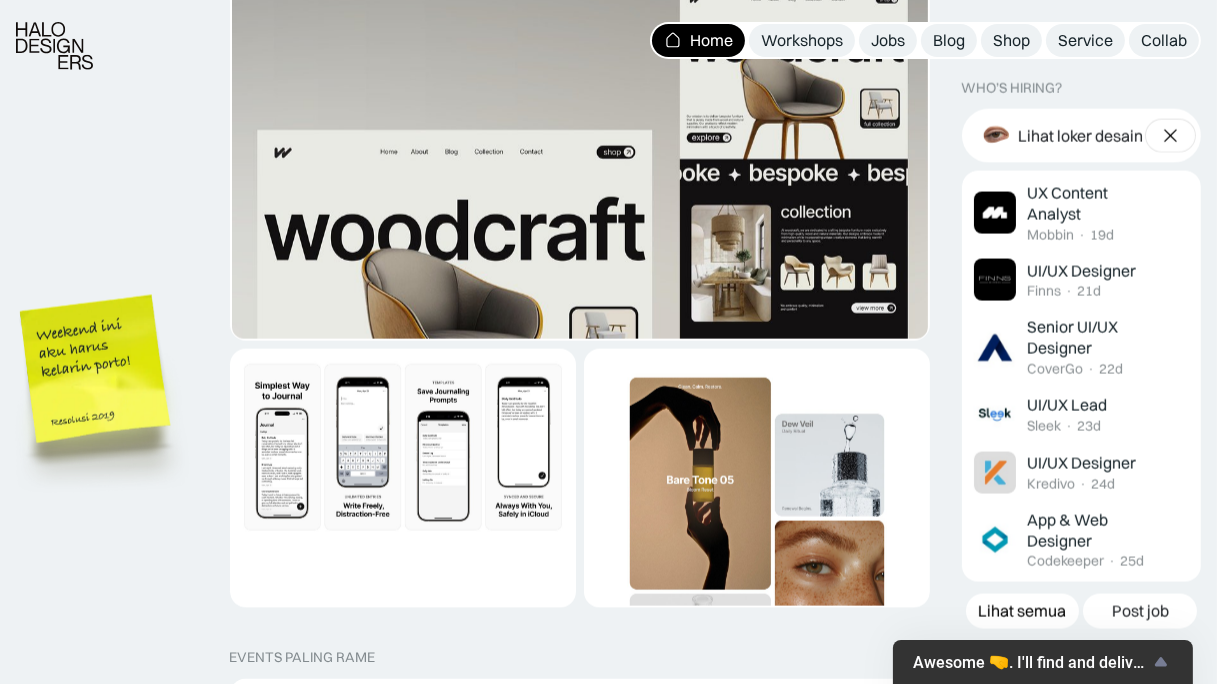scroll, scrollTop: 3631, scrollLeft: 0, axis: vertical 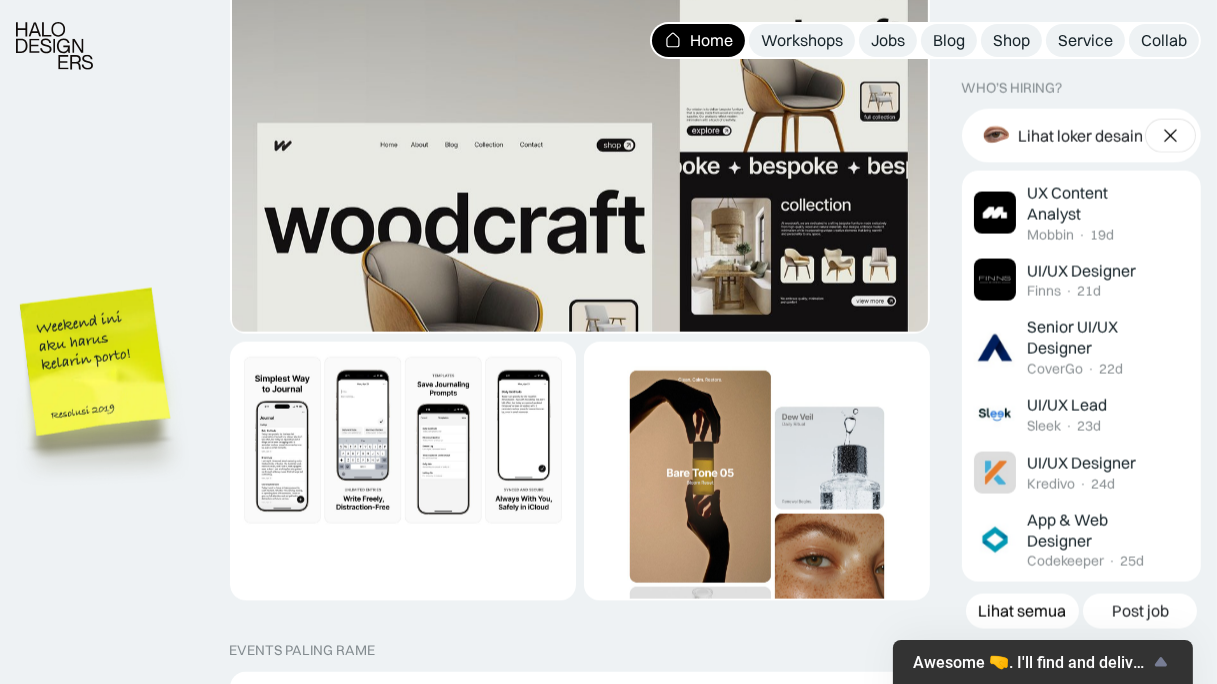 click at bounding box center [580, 362] 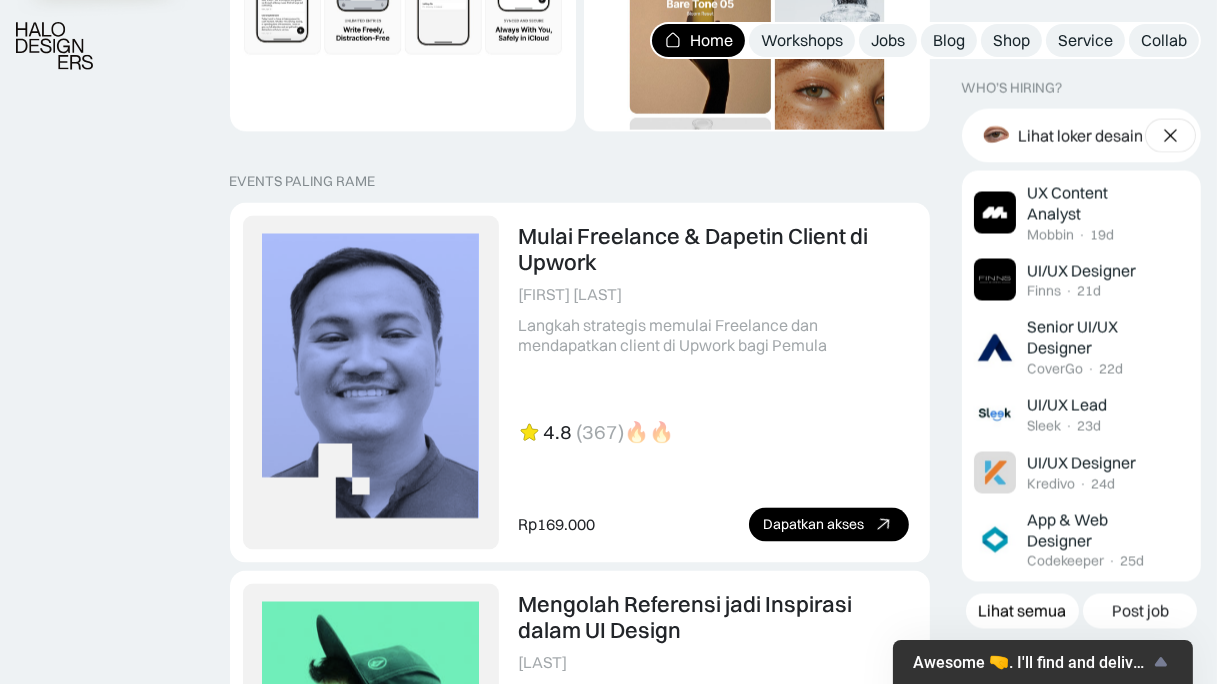 scroll, scrollTop: 4117, scrollLeft: 0, axis: vertical 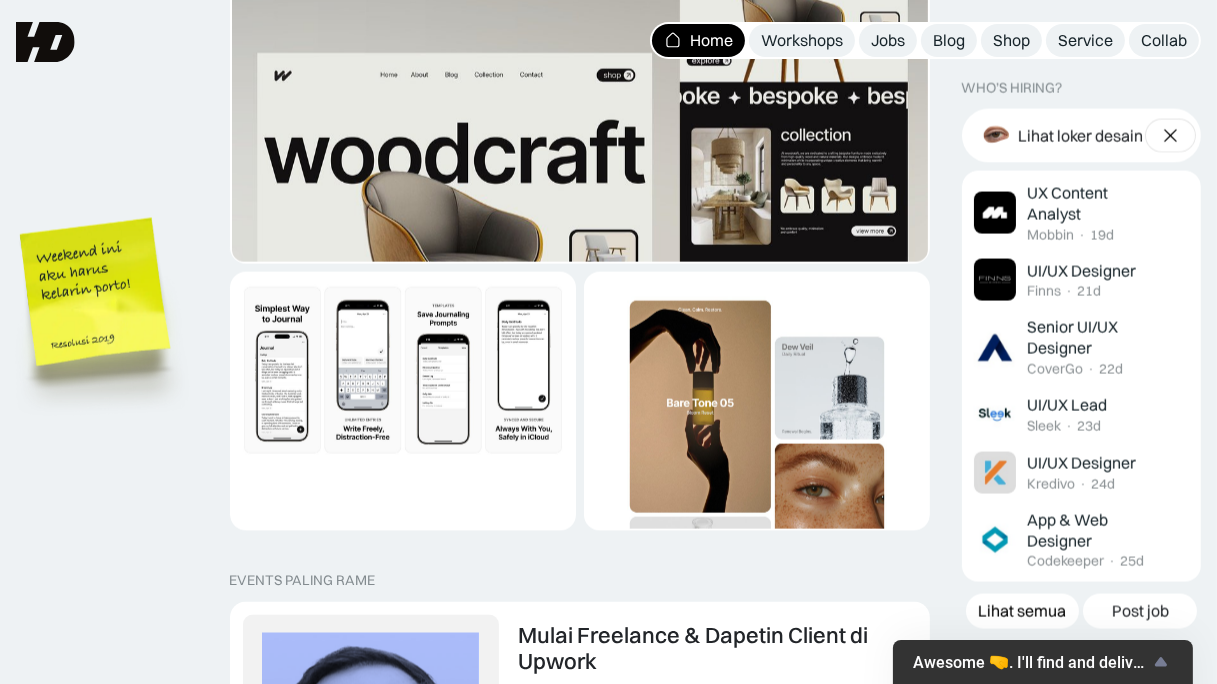 click at bounding box center [403, 370] 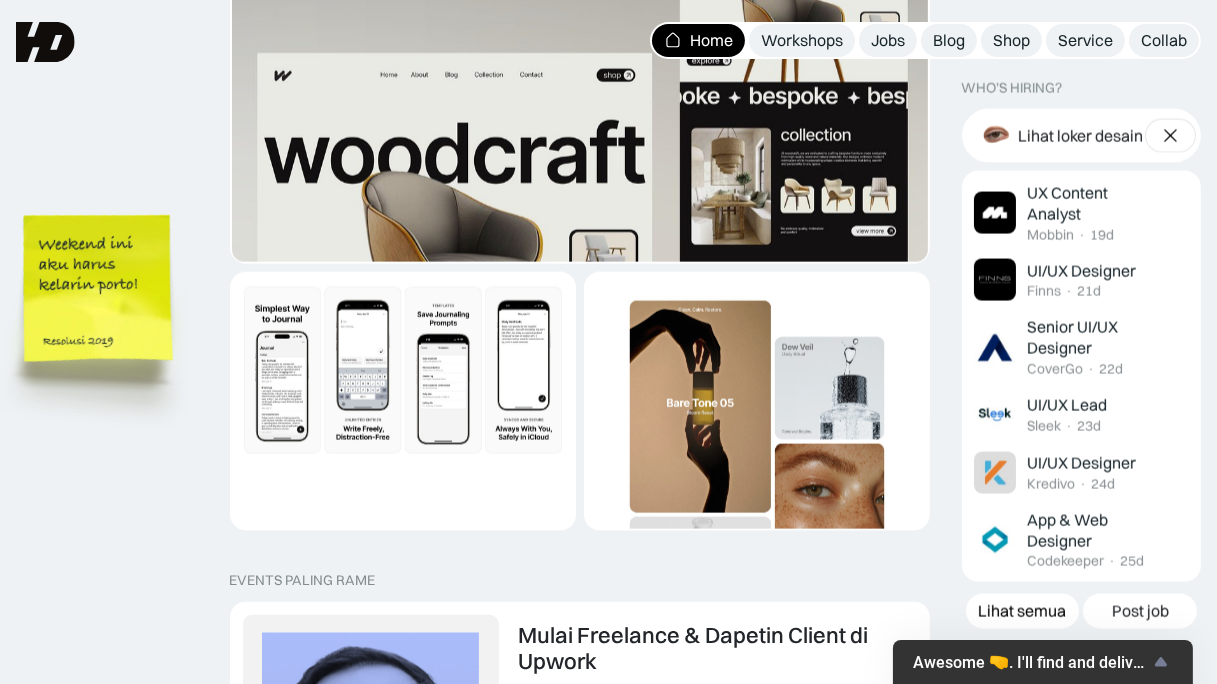 click at bounding box center [101, 320] 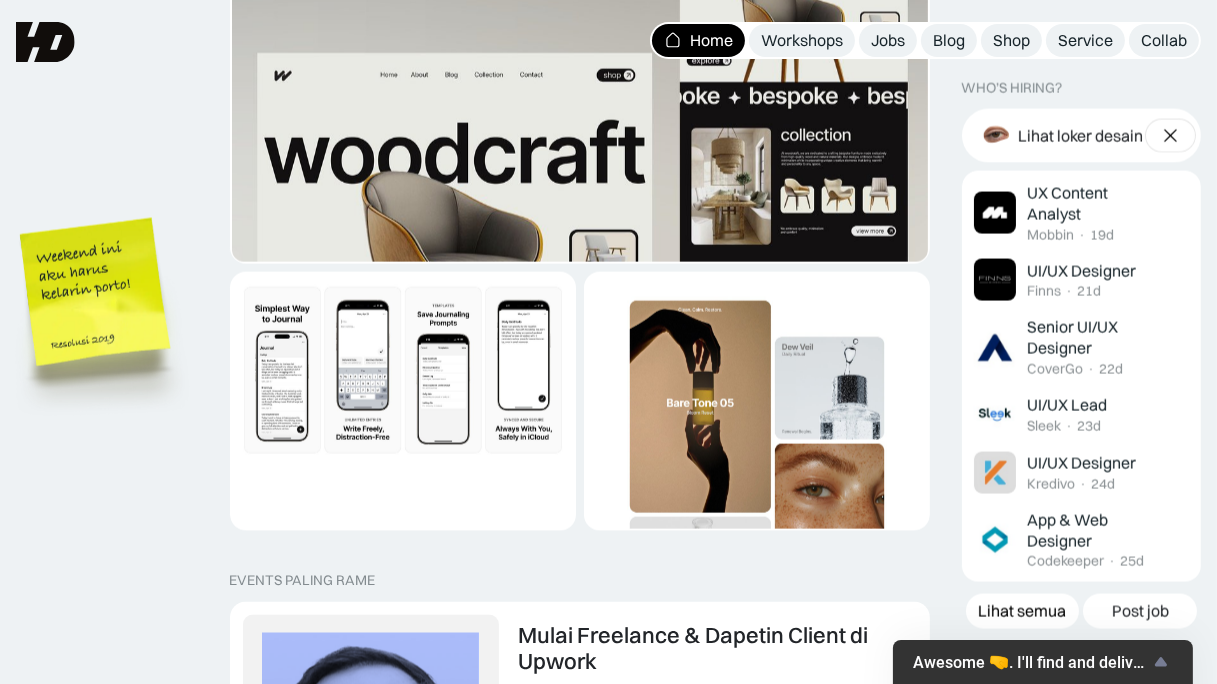 click at bounding box center (757, 445) 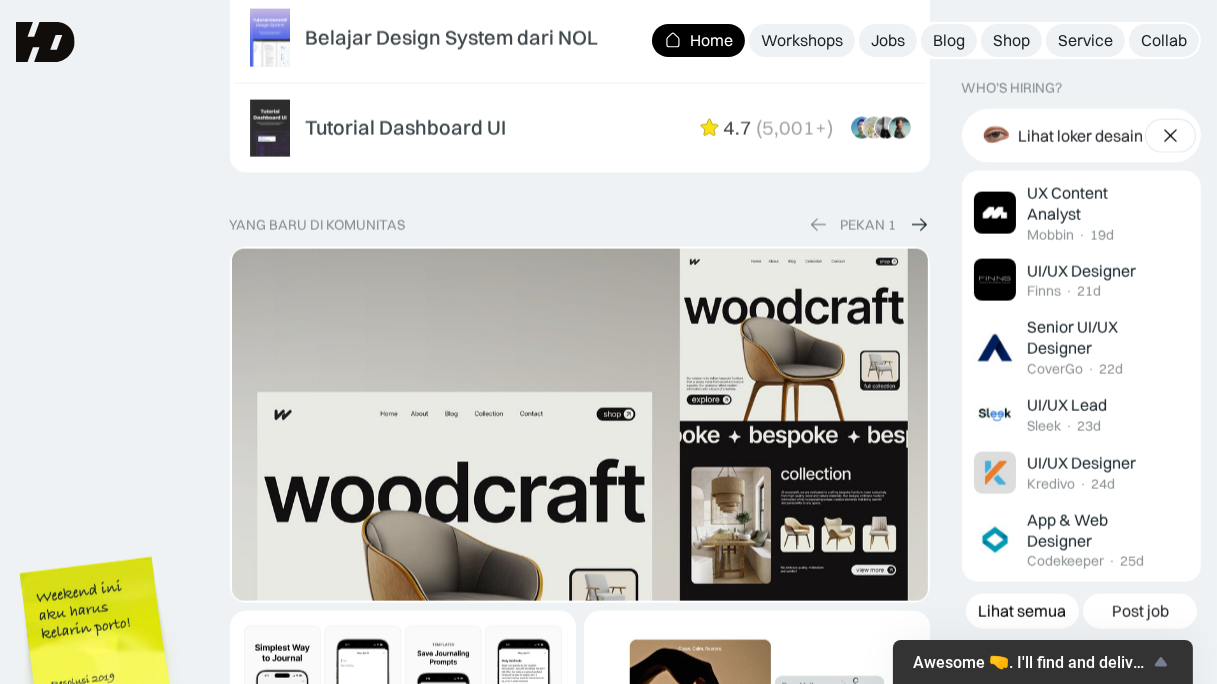 scroll, scrollTop: 3354, scrollLeft: 0, axis: vertical 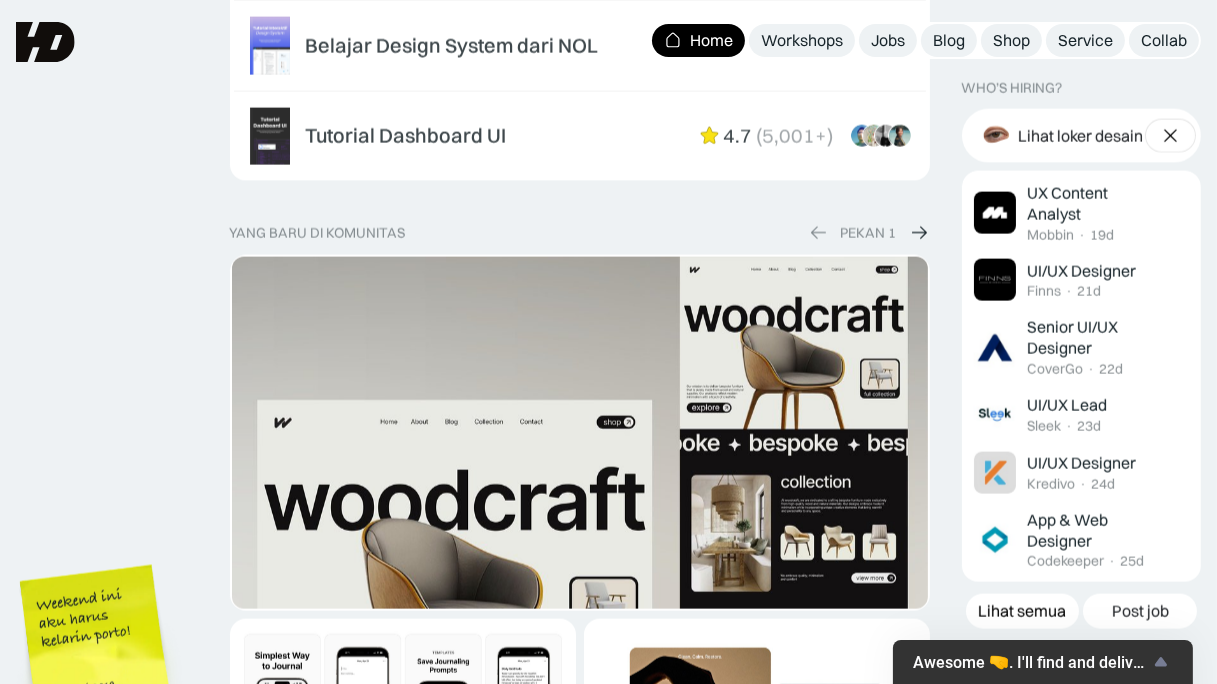 click at bounding box center [919, 233] 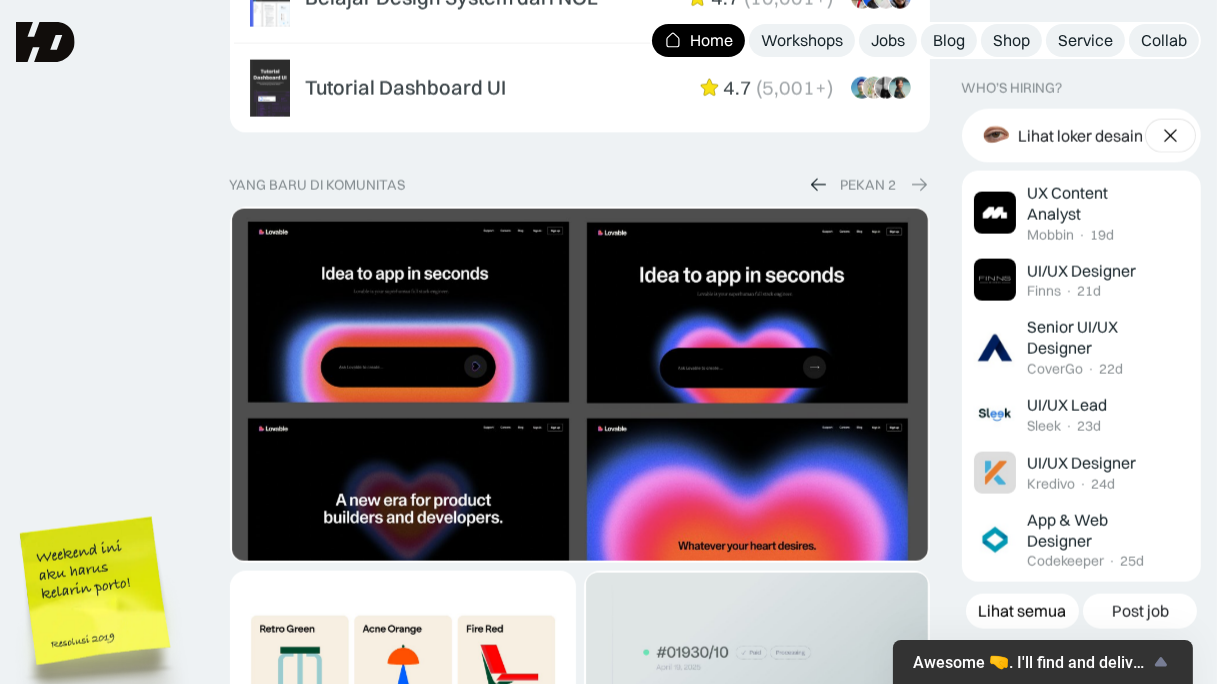 scroll, scrollTop: 3388, scrollLeft: 0, axis: vertical 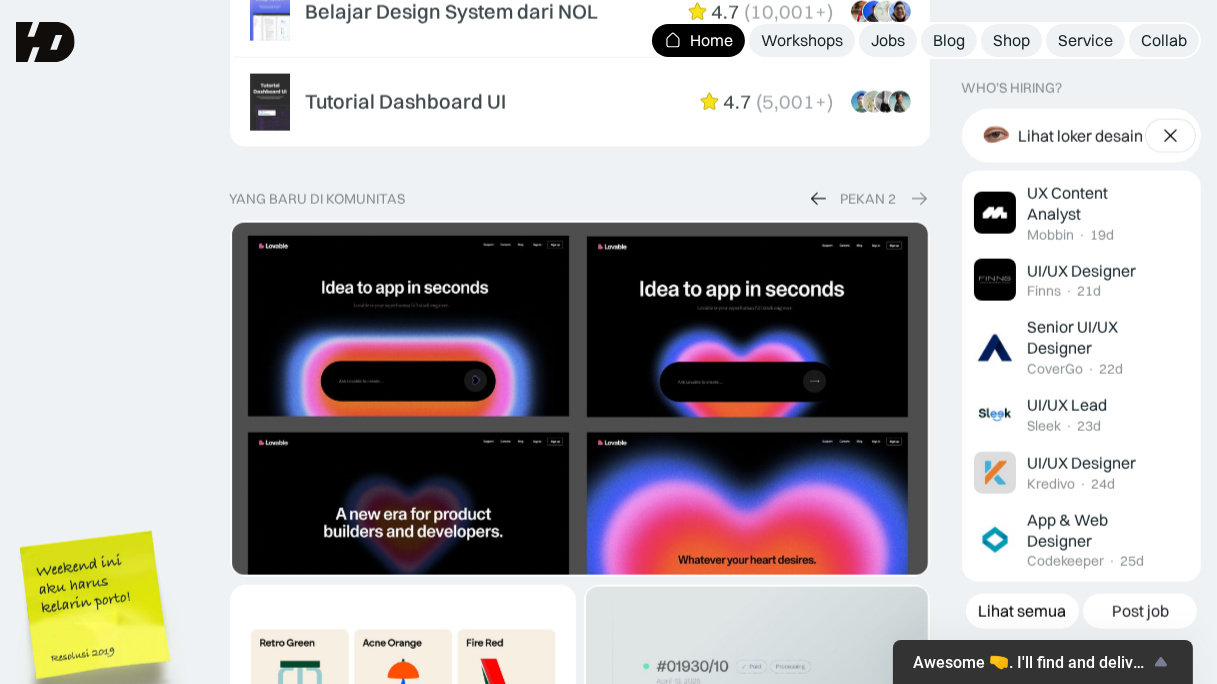 click at bounding box center [919, 199] 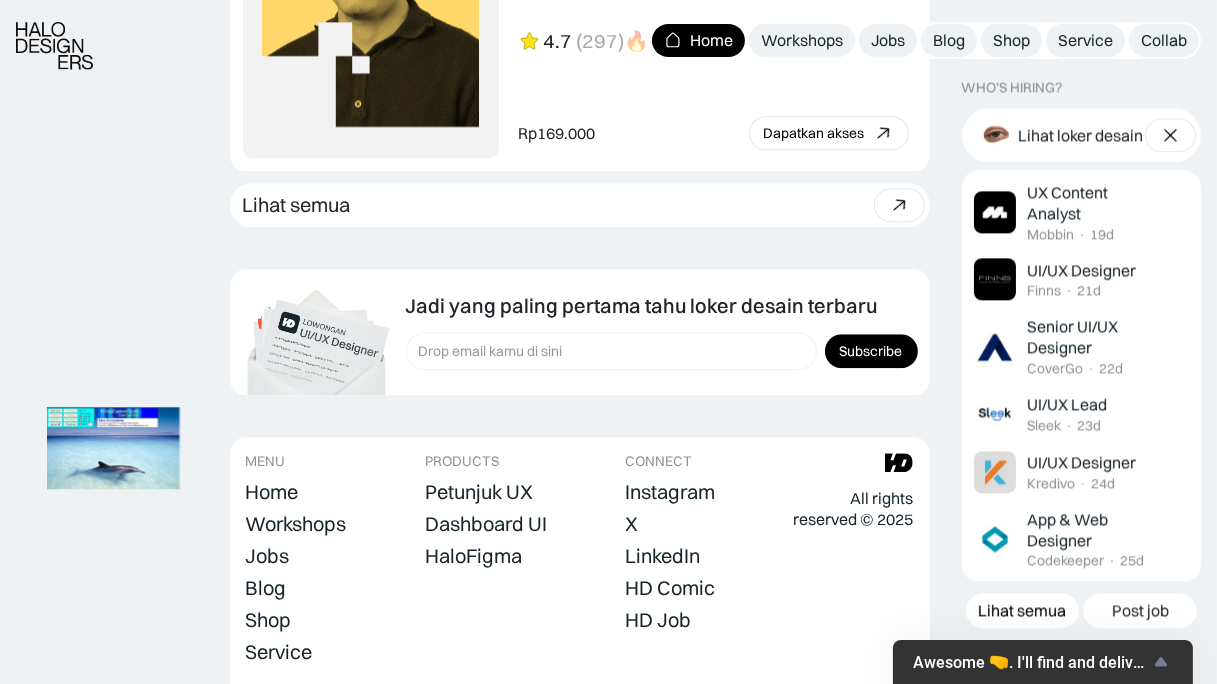 scroll, scrollTop: 5599, scrollLeft: 0, axis: vertical 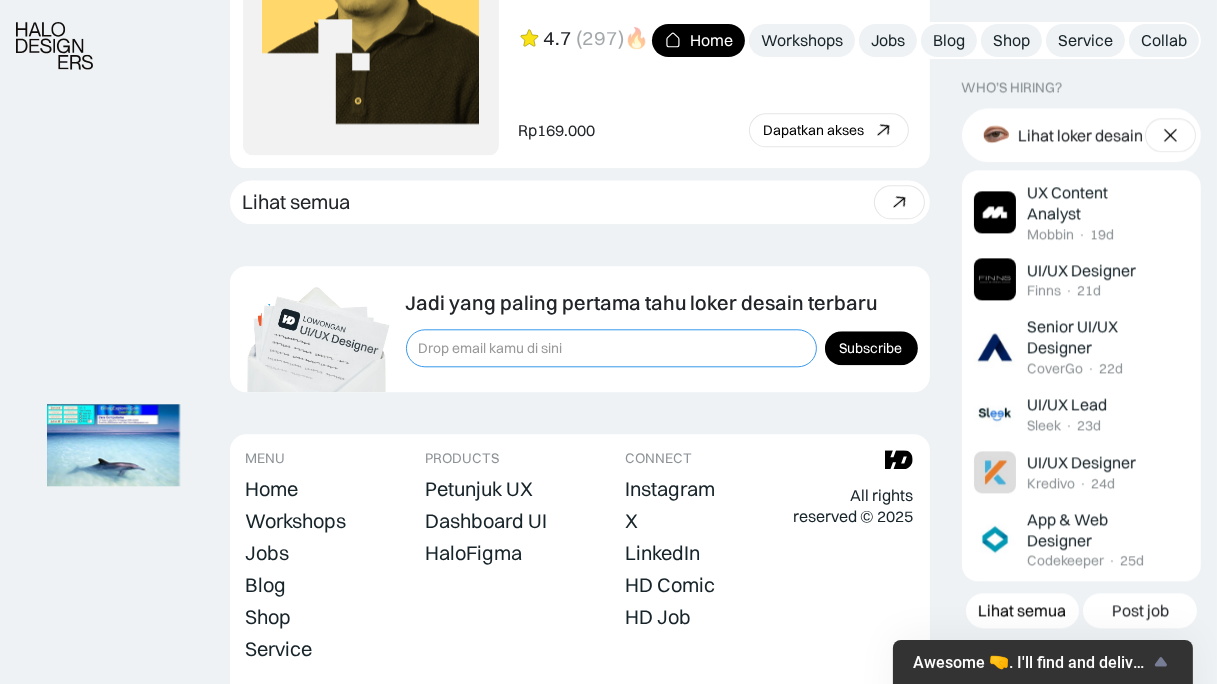 click at bounding box center [611, 348] 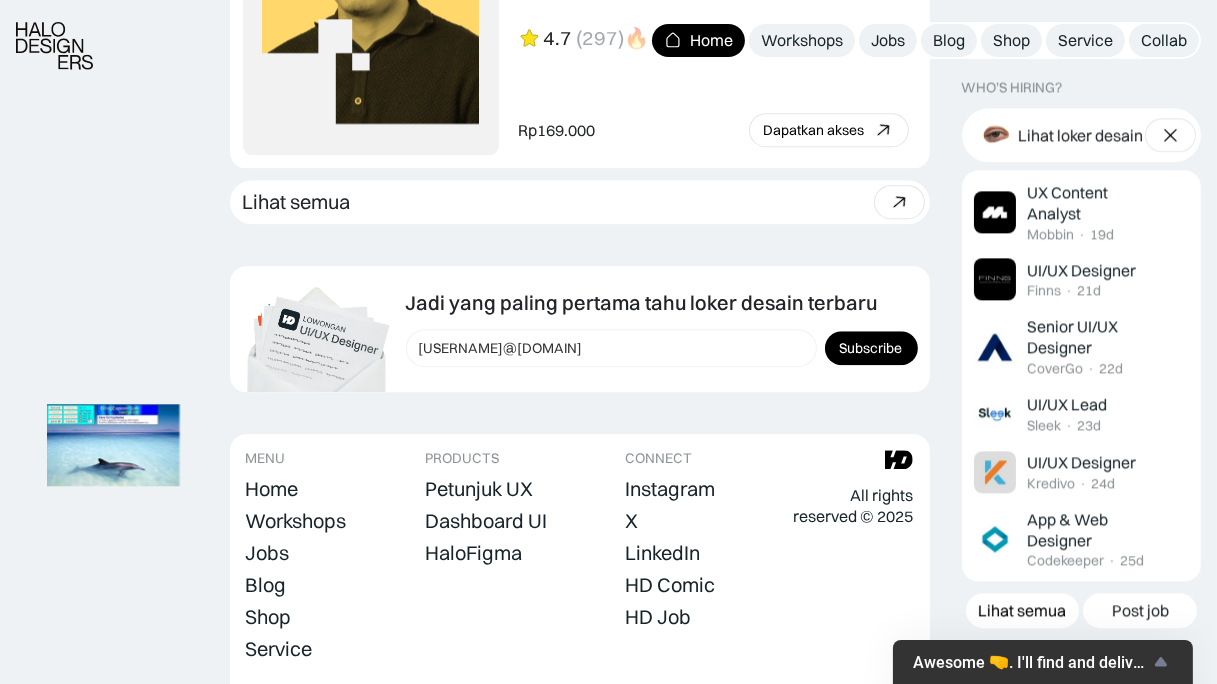 click on "diskon terbatas Flash Sale Juni 2025 DISKON berakhir saat timer berhenti atau item habis duluan. Grab fast! Limited stock. 00 h : 00 m : 00 s 00 h : 00 m : 00 s Discount All Workshops Beli bundle Hemat Rp706.001 20K OFF Rp5,206,000 Rp4.499.999
Discount Premium Resources Beli bundle Hemat Rp706.001 25% OFF Rp5,206,000 Rp4.499.999
diskon terbatas 🌙  Ramadhan Sale DISKON TERBESAR sekali dalam satu tahun. Berakhir saat timer berhenti atau item habis duluan. Grab fast! Limited stock. 00 h : 00 m : 00 s 00 h : 00 m : 00 s Discount Workshops Beli bundle Hemat Rp706.001 40% OFF Rp5,206,000 Rp4.499.999
Discount Premium Resources Beli bundle Hemat Rp706.001 80% OFF Rp5,206,000 Rp4.499.999
All Workshop Bundle
Strategi tembus Framer Marketplace dalam 12 hari
Buat UI Kit dari Nol & Strategi Tembus UI8
Passive Income Jualan Template Framer
Mulai Freelance & Dapetin Client di Upwork
Simulasi Hiring & Interview Designer 33+ more Hemat Rp706.001" at bounding box center (580, -2113) 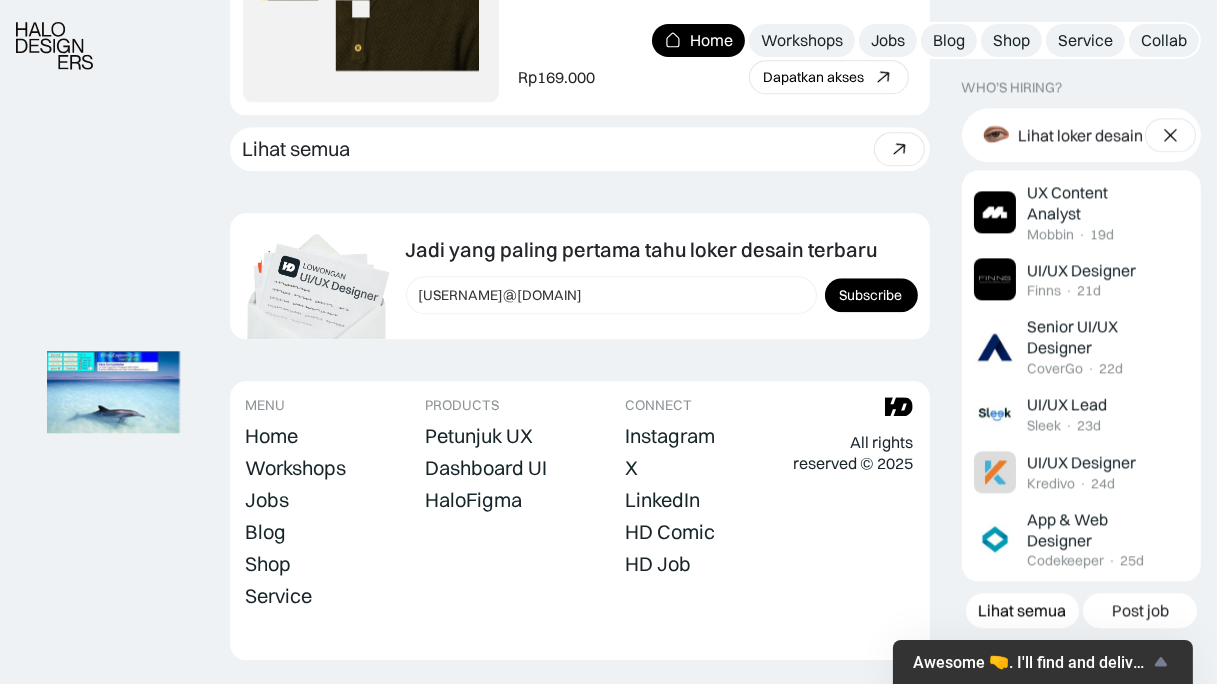 scroll, scrollTop: 5700, scrollLeft: 0, axis: vertical 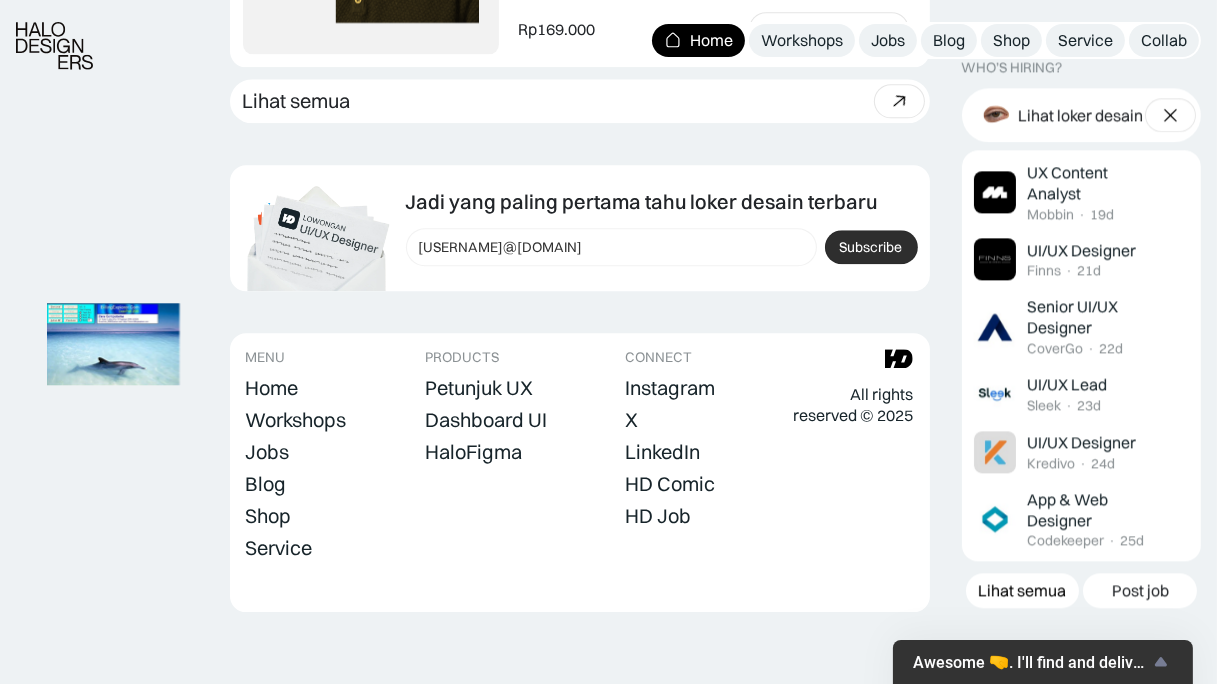 click on "Subscribe" at bounding box center (871, 247) 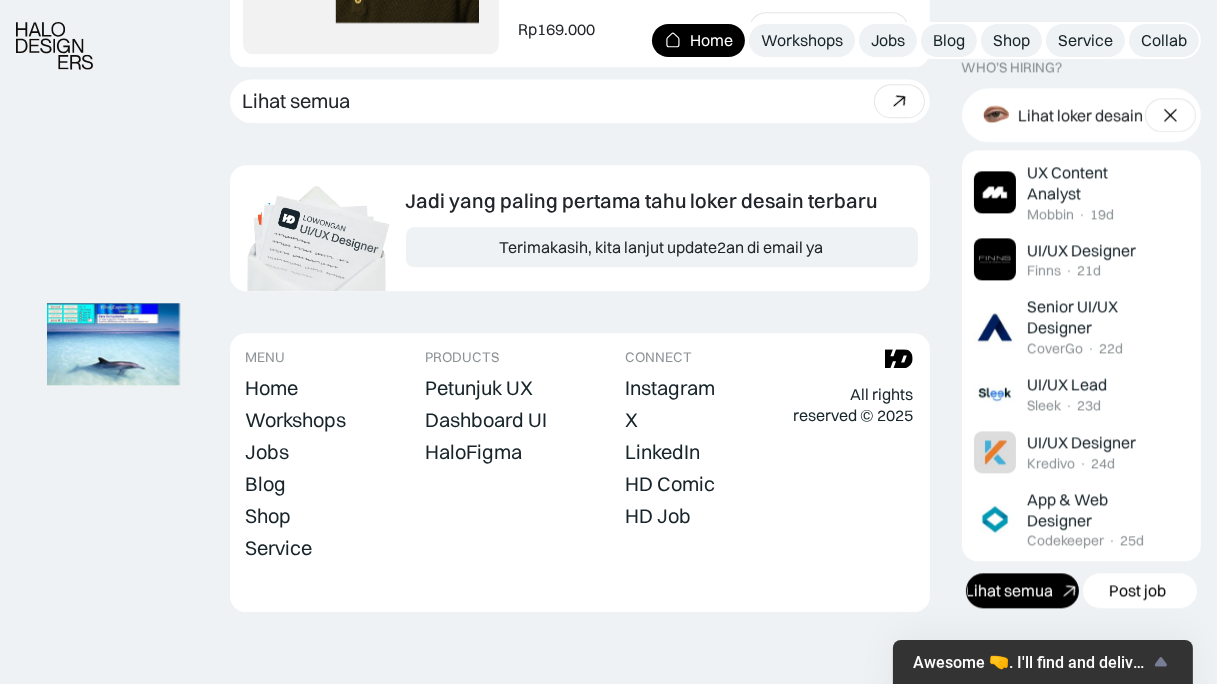 click on "Lihat semua" at bounding box center [1009, 590] 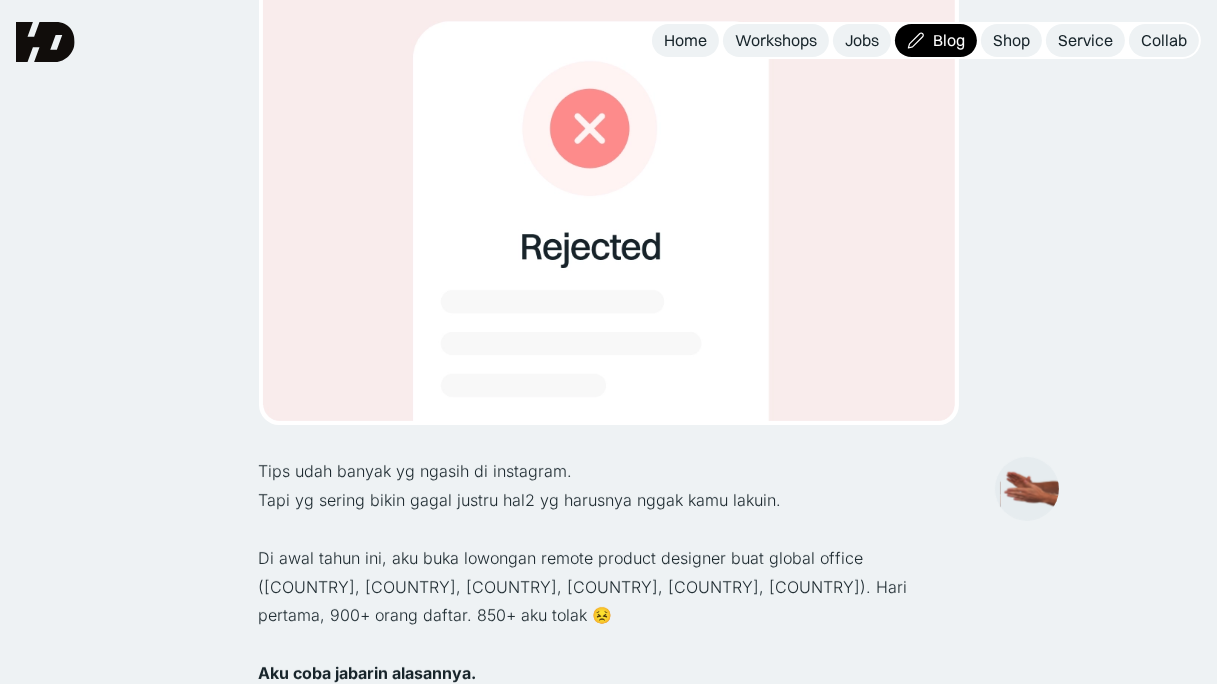 scroll, scrollTop: 0, scrollLeft: 0, axis: both 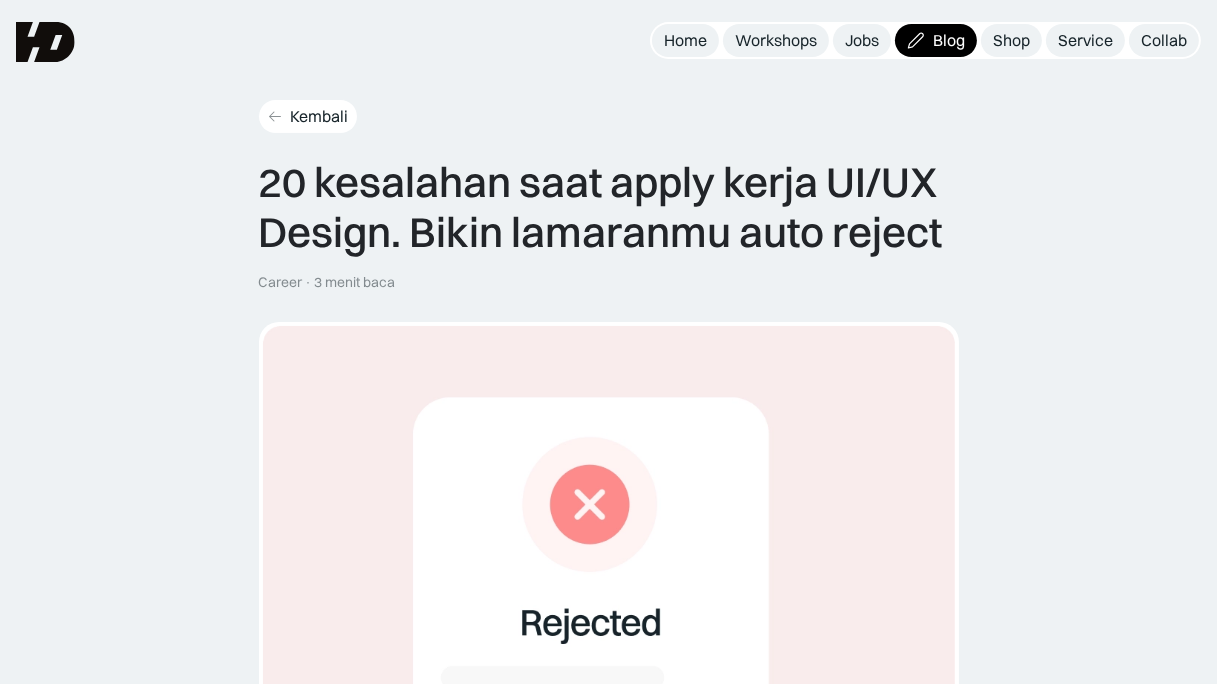 click on "Kembali" at bounding box center [320, 116] 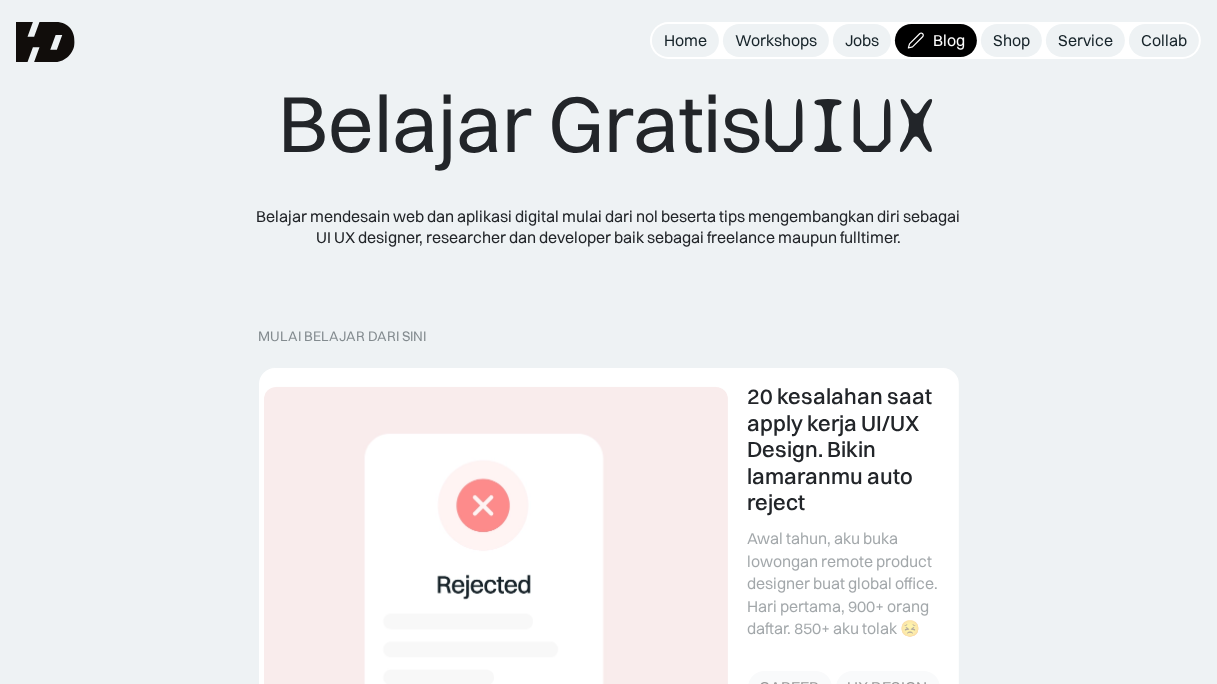 scroll, scrollTop: 0, scrollLeft: 0, axis: both 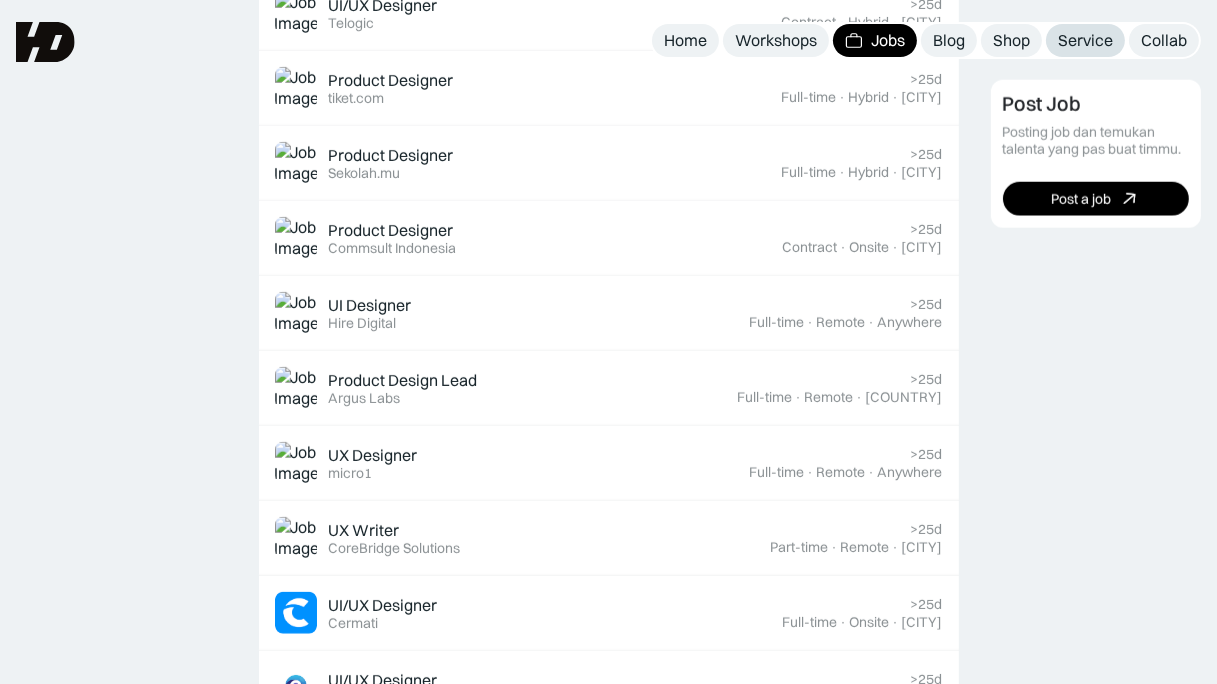 click on "Service" at bounding box center [1085, 40] 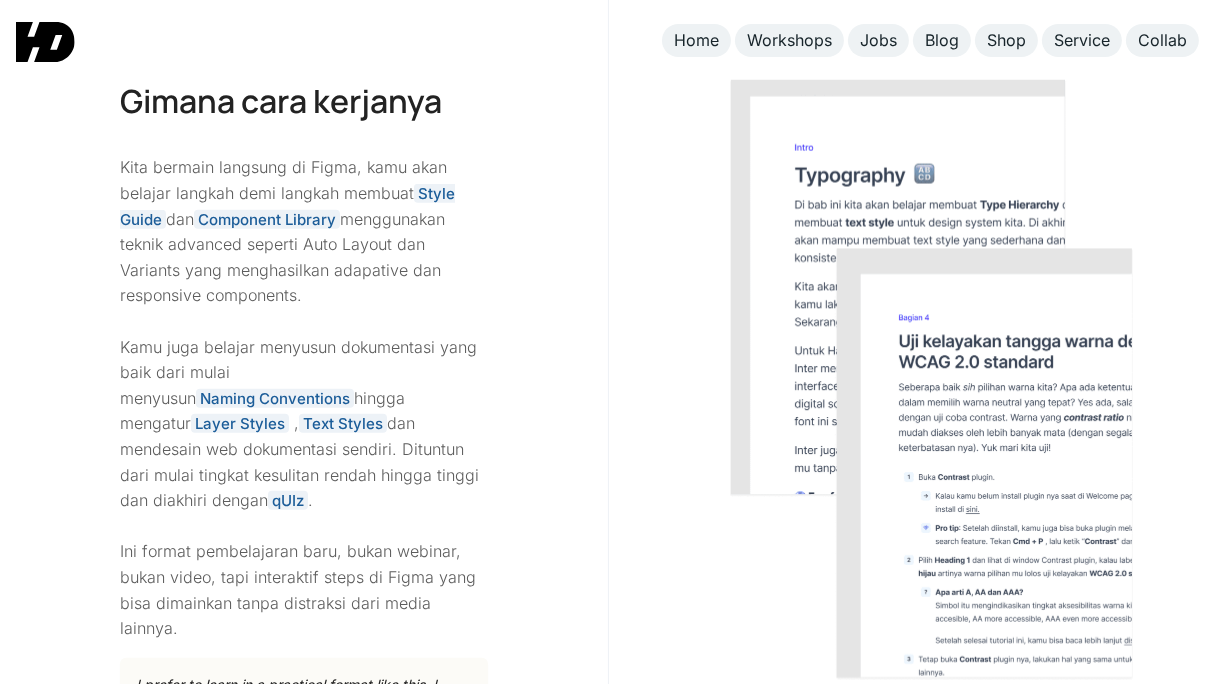 scroll, scrollTop: 2314, scrollLeft: 0, axis: vertical 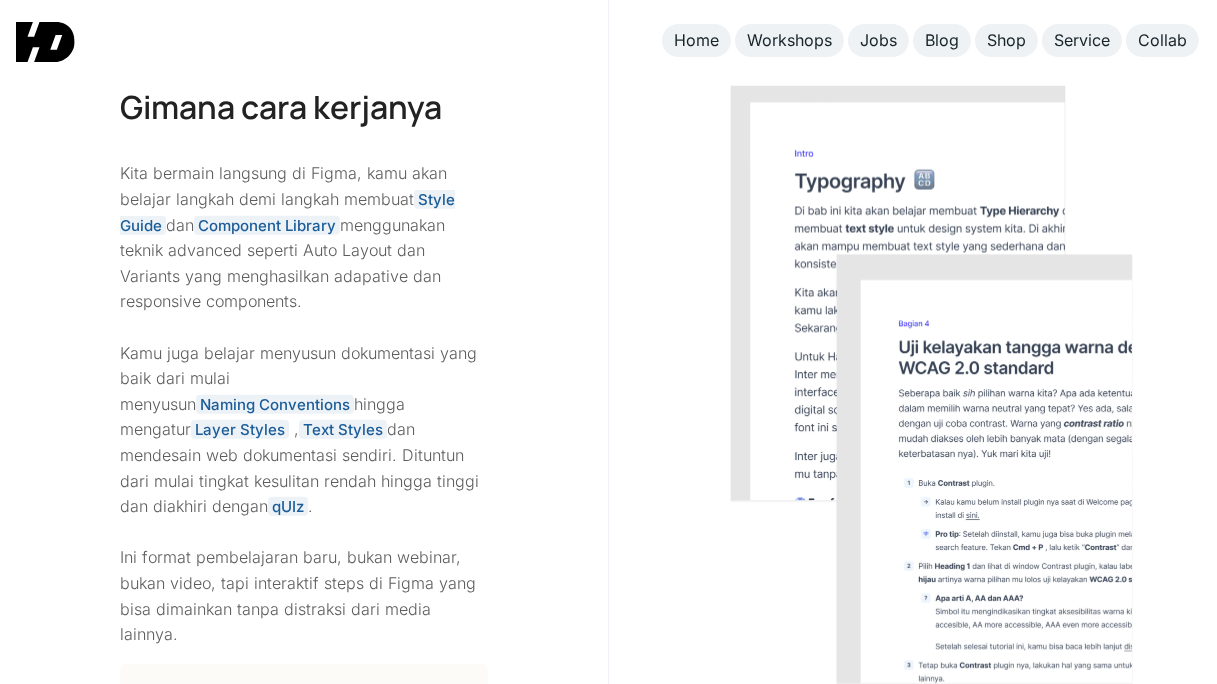 click at bounding box center [931, 386] 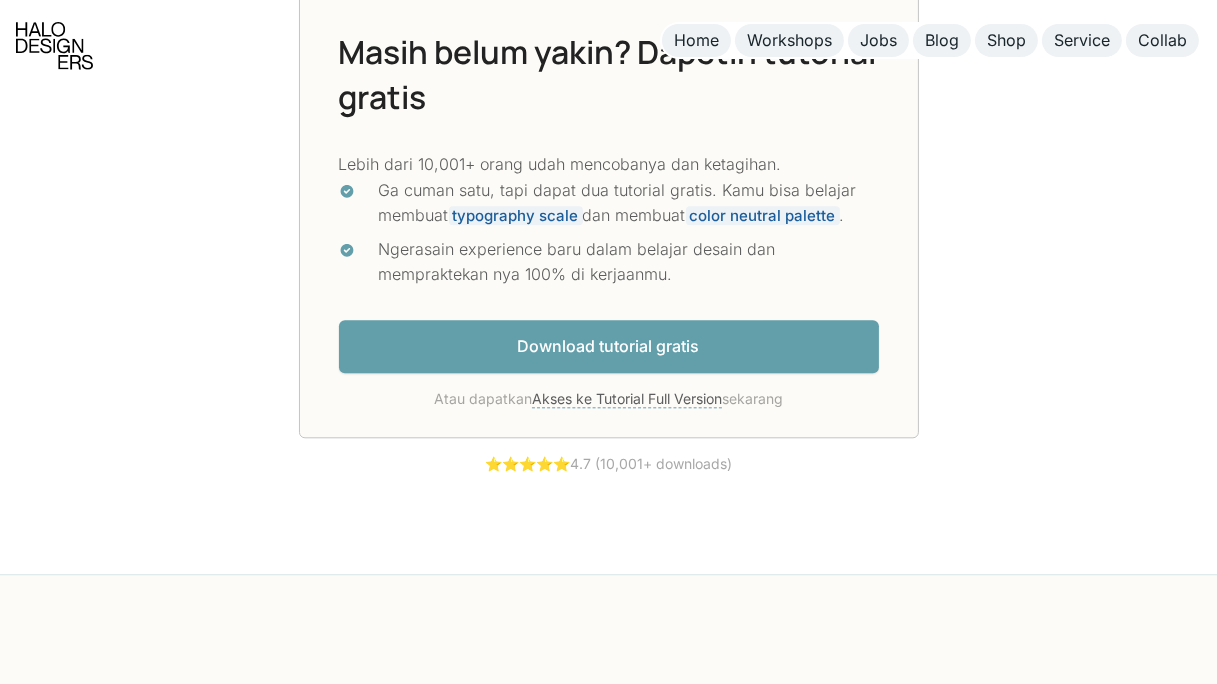scroll, scrollTop: 5442, scrollLeft: 0, axis: vertical 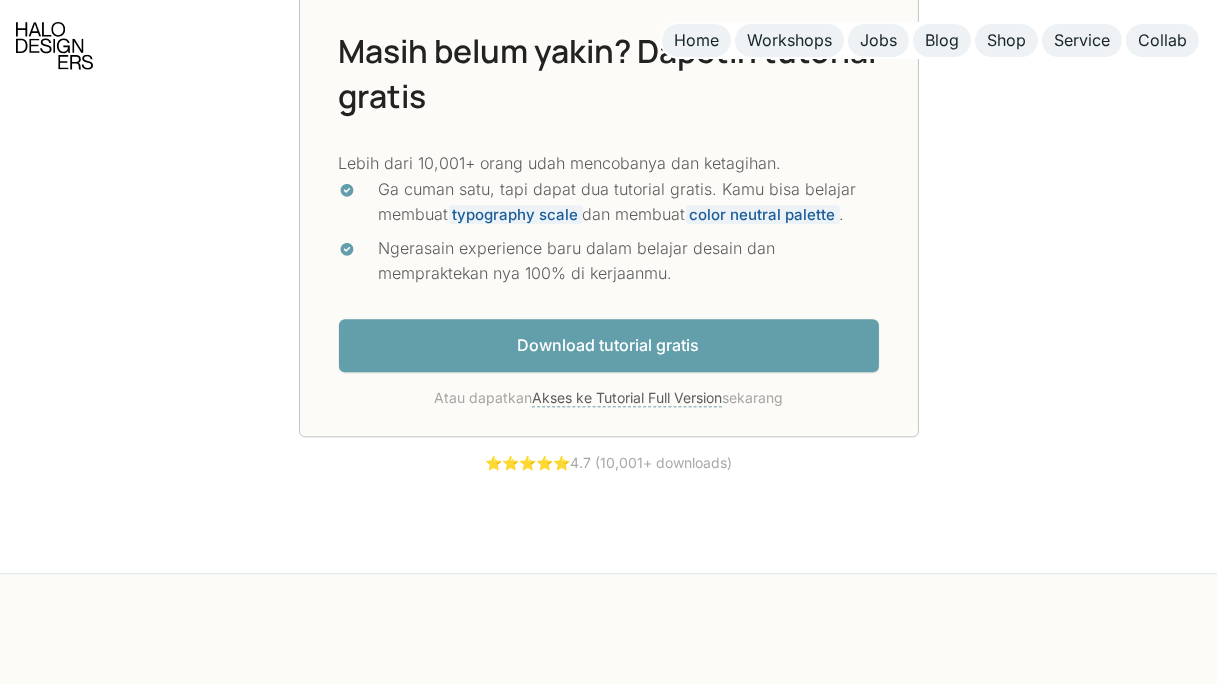 click on "Download tutorial gratis" at bounding box center [609, 345] 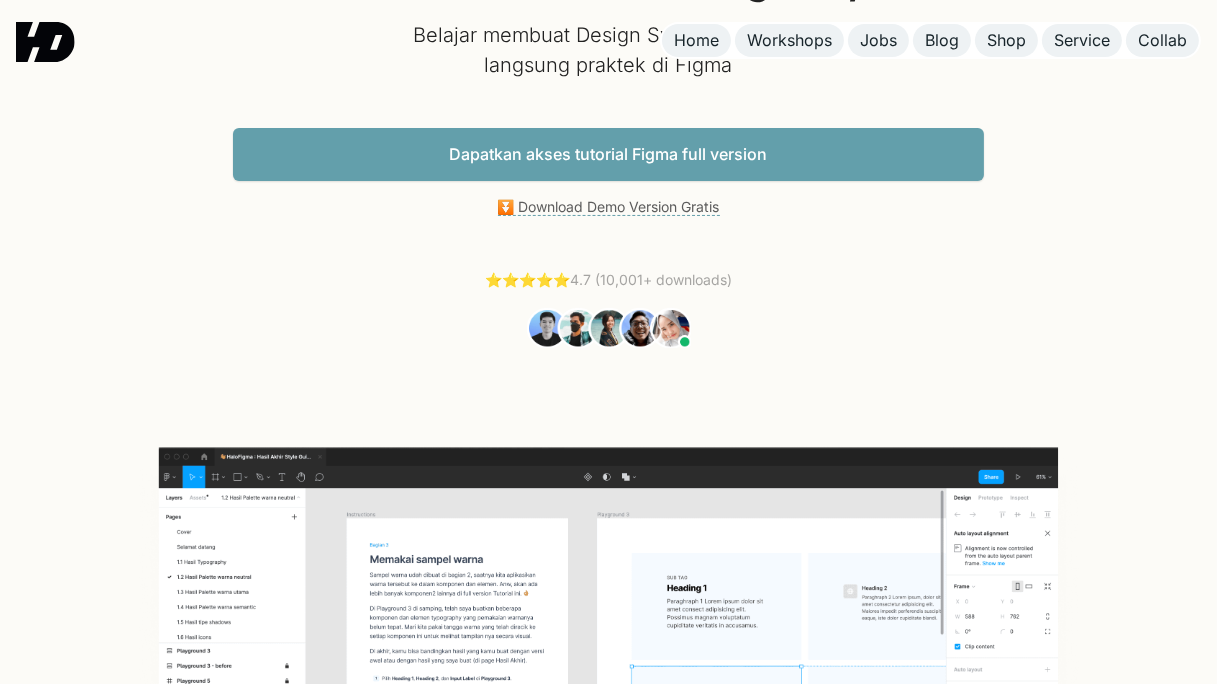 scroll, scrollTop: 217, scrollLeft: 0, axis: vertical 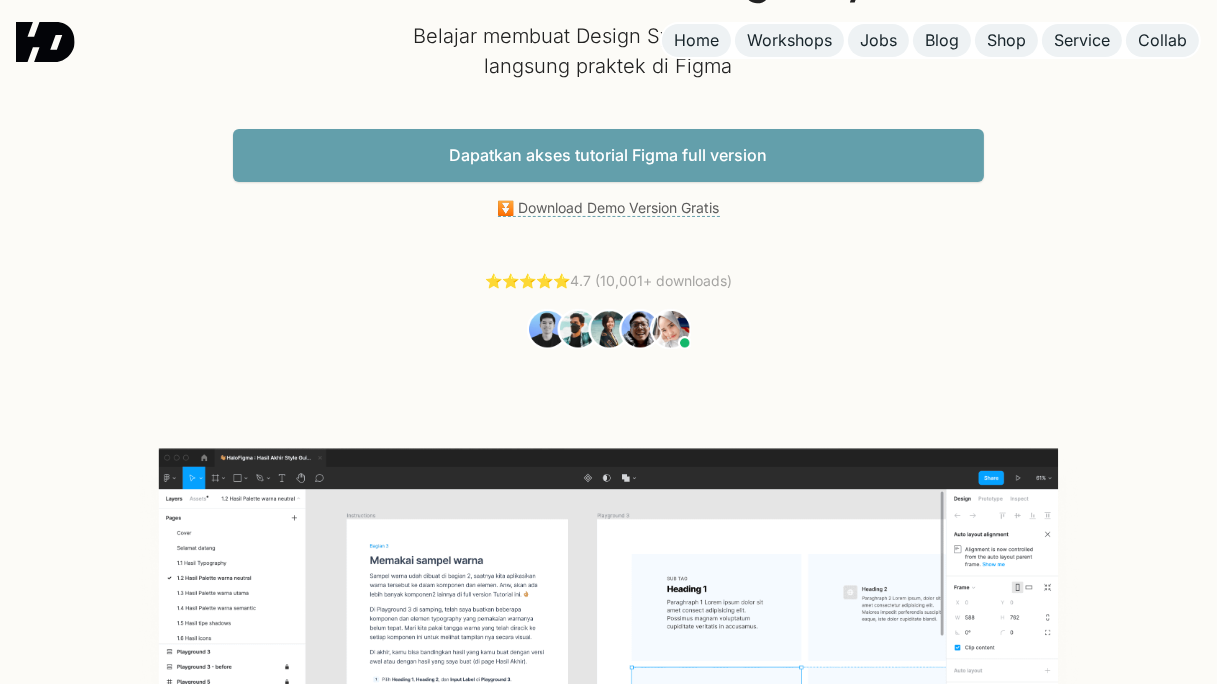click on "Dapatkan akses tutorial Figma full version" at bounding box center [608, 155] 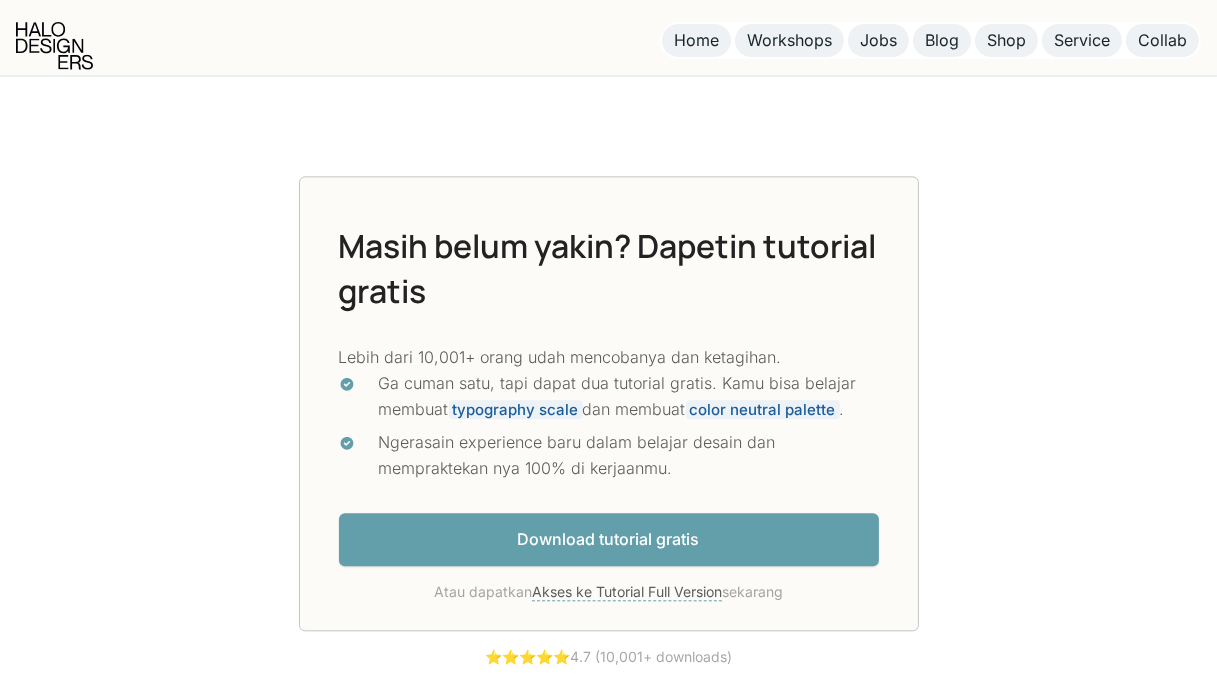 scroll, scrollTop: 5281, scrollLeft: 0, axis: vertical 